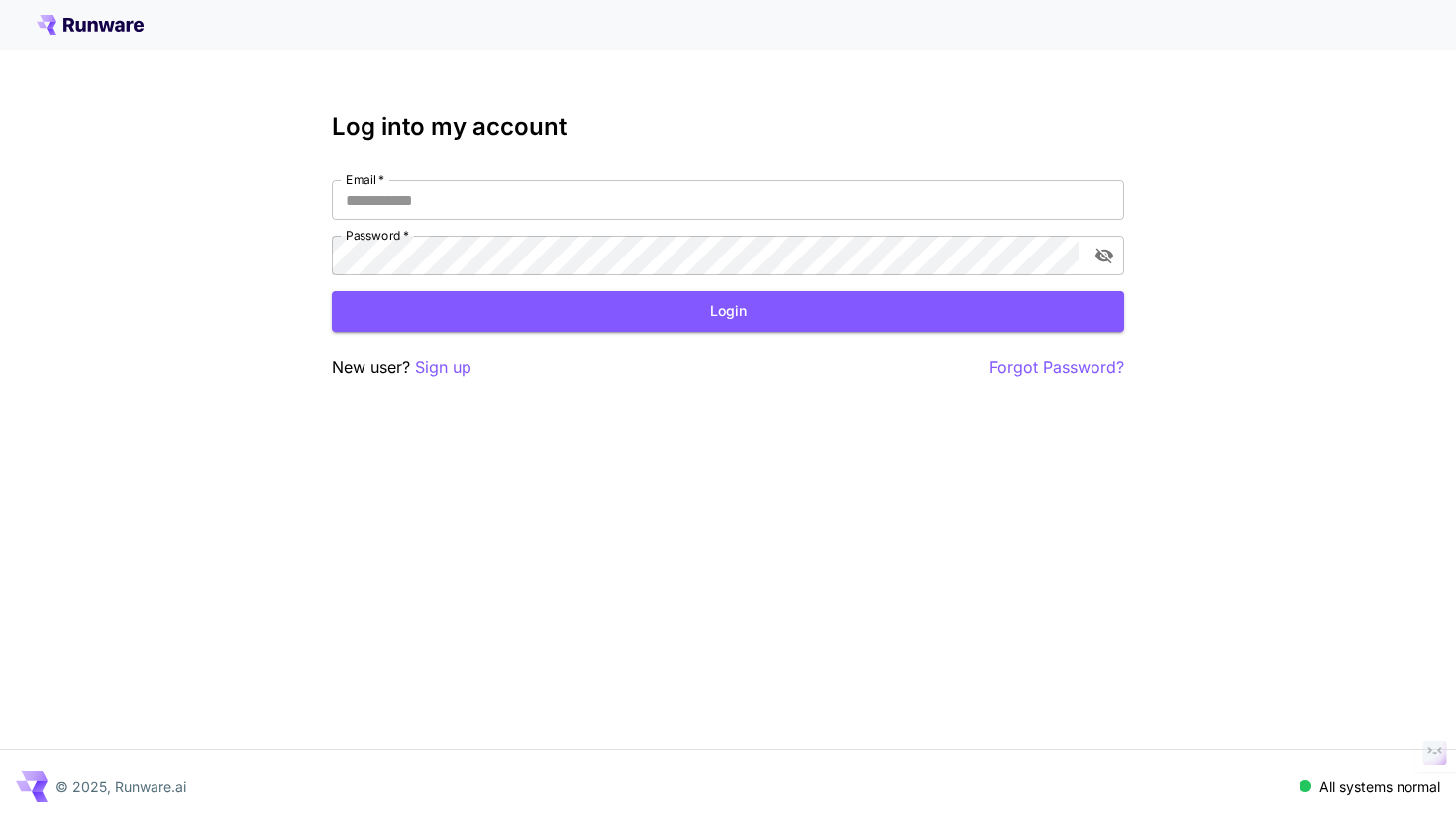 scroll, scrollTop: 0, scrollLeft: 0, axis: both 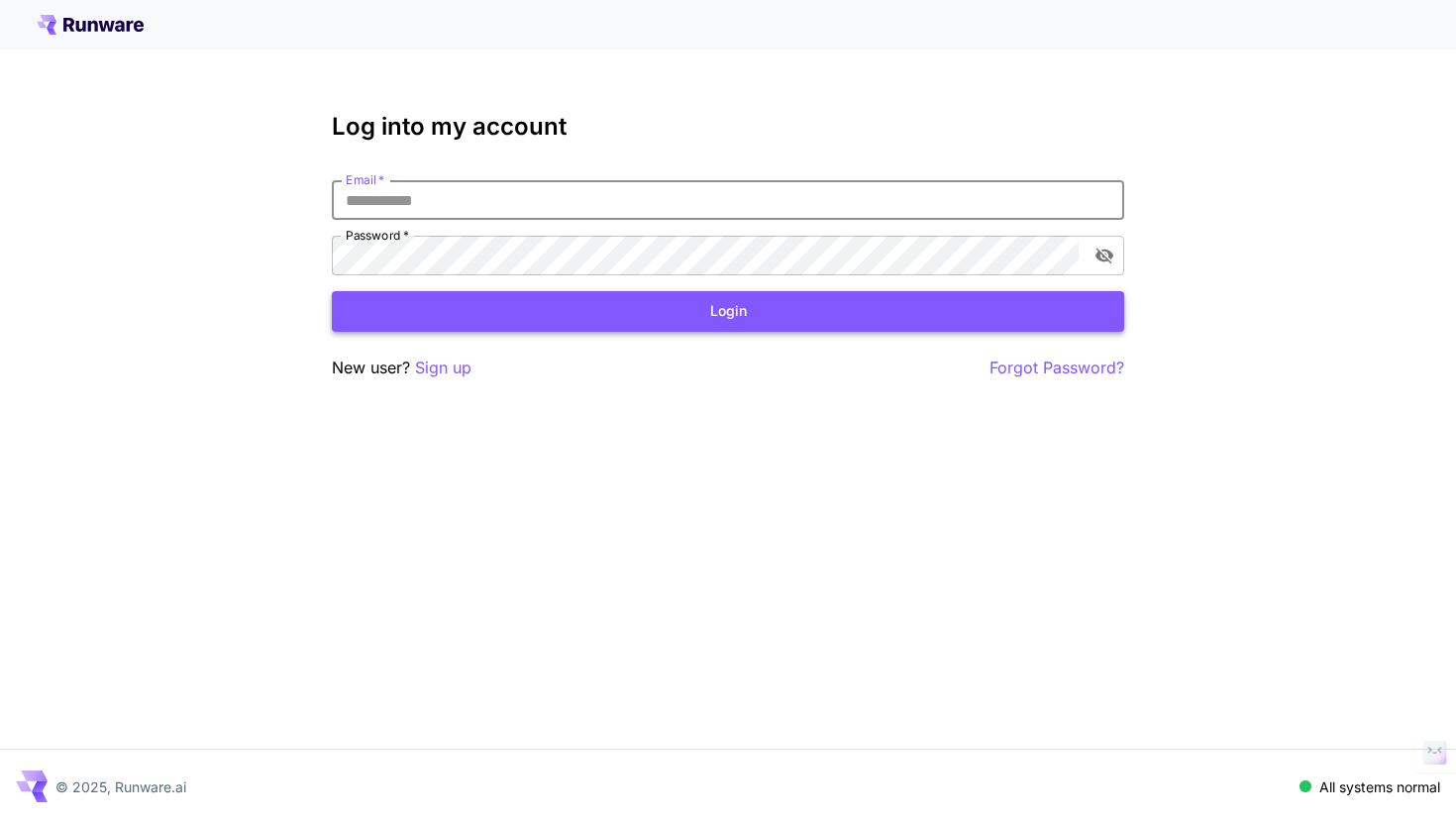 type on "**********" 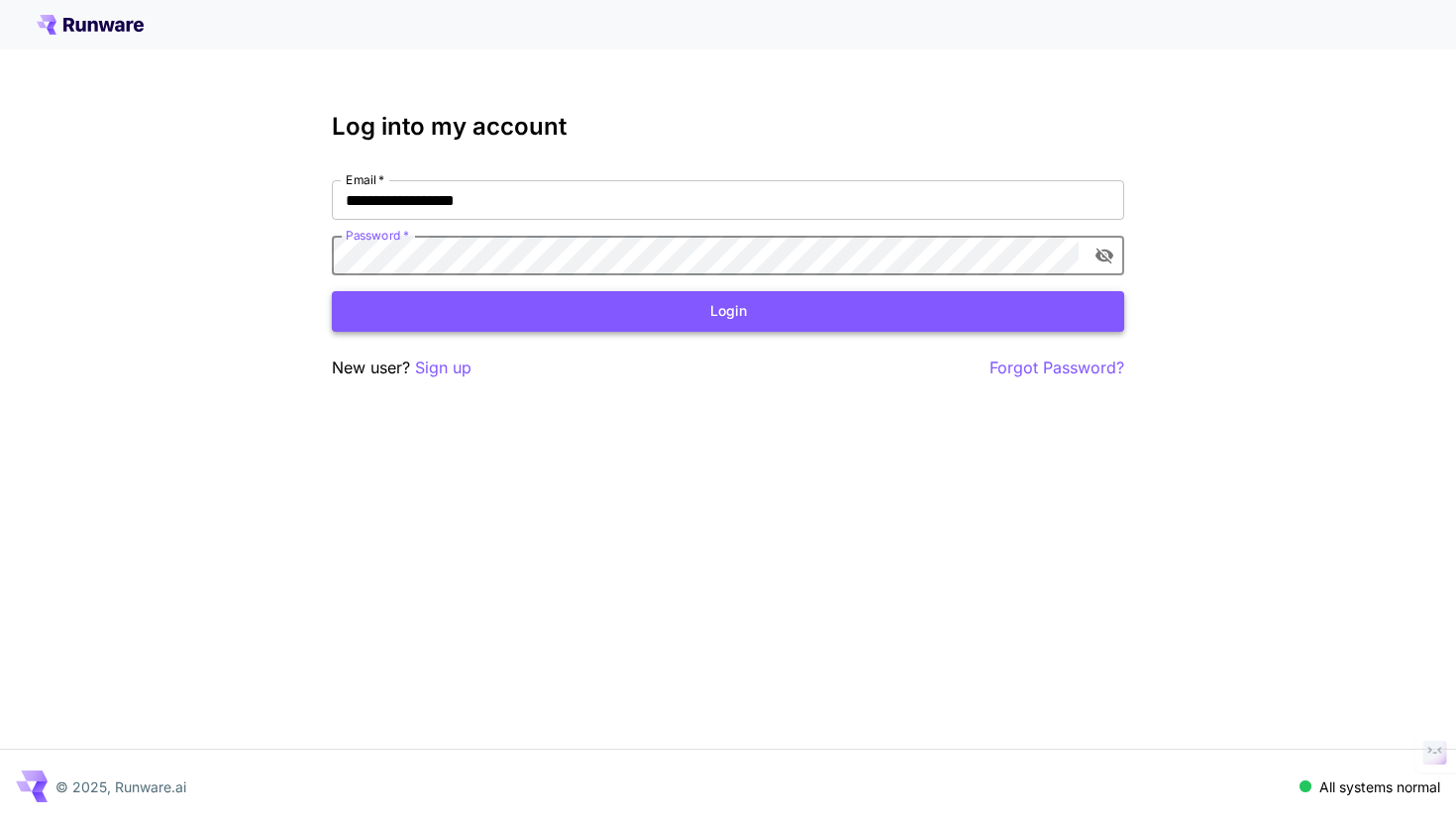 click on "Login" at bounding box center (728, 311) 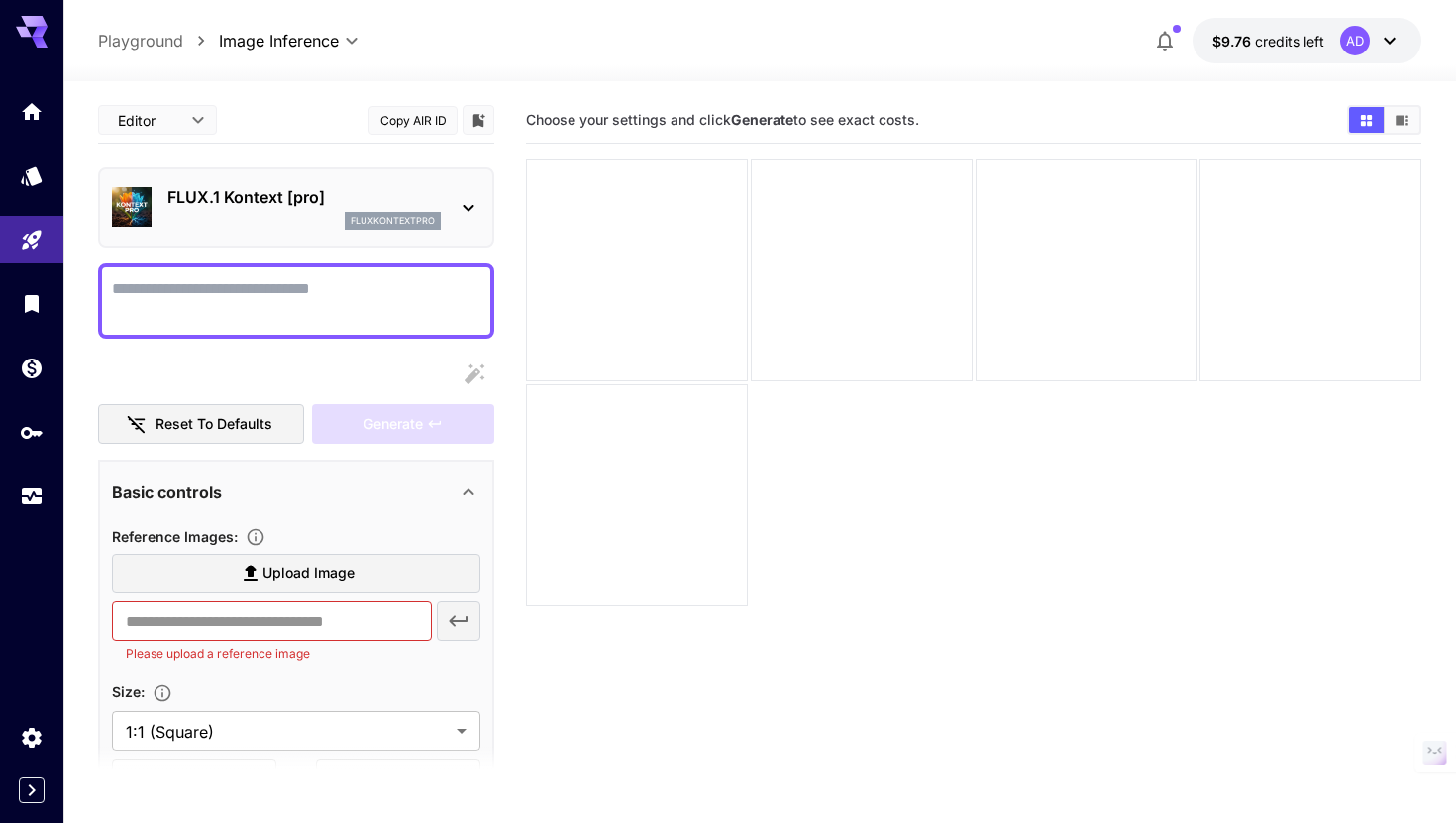 click 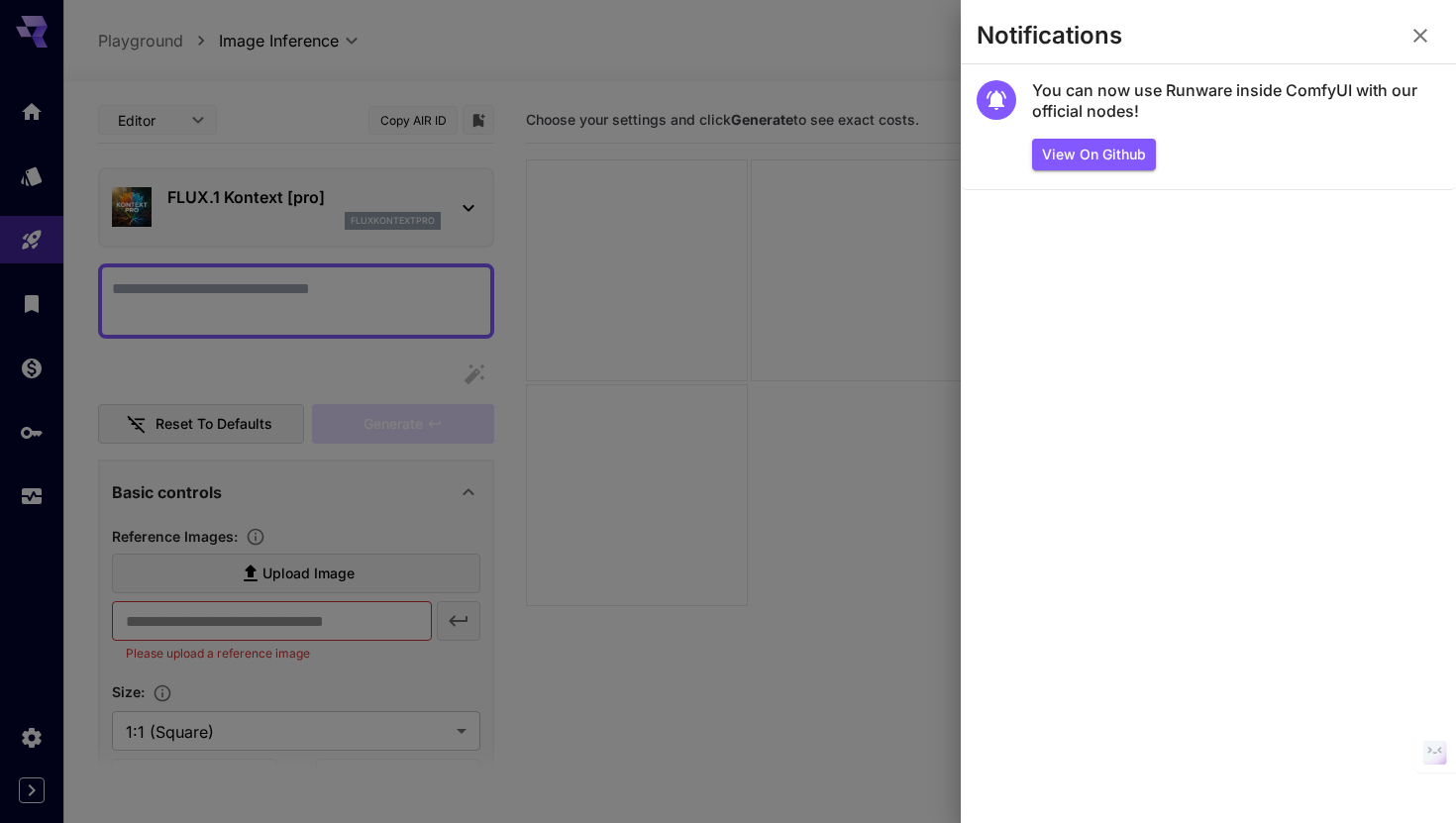 click at bounding box center (1420, 36) 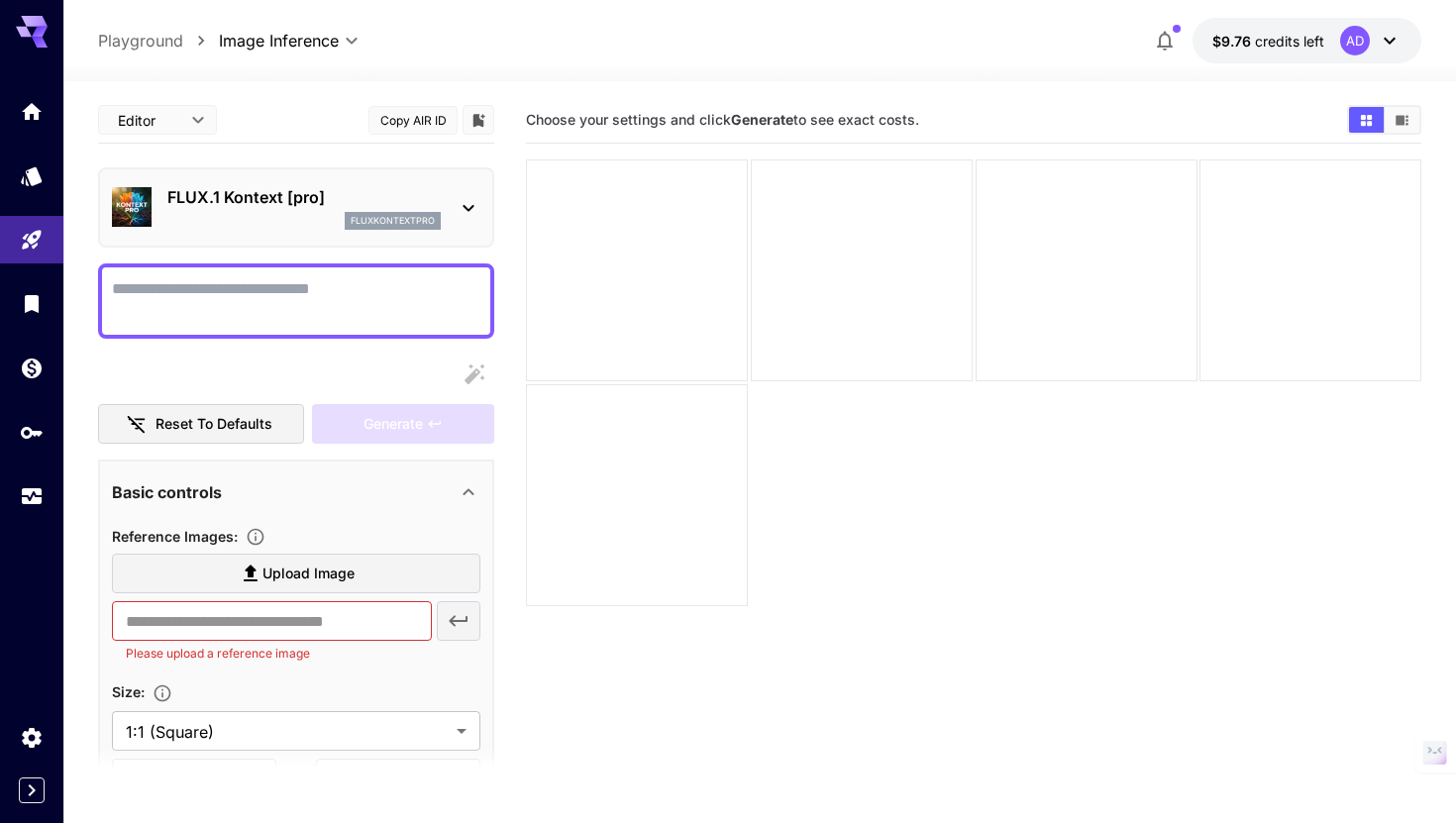 click on "FLUX.1 Kontext [pro]" at bounding box center (304, 197) 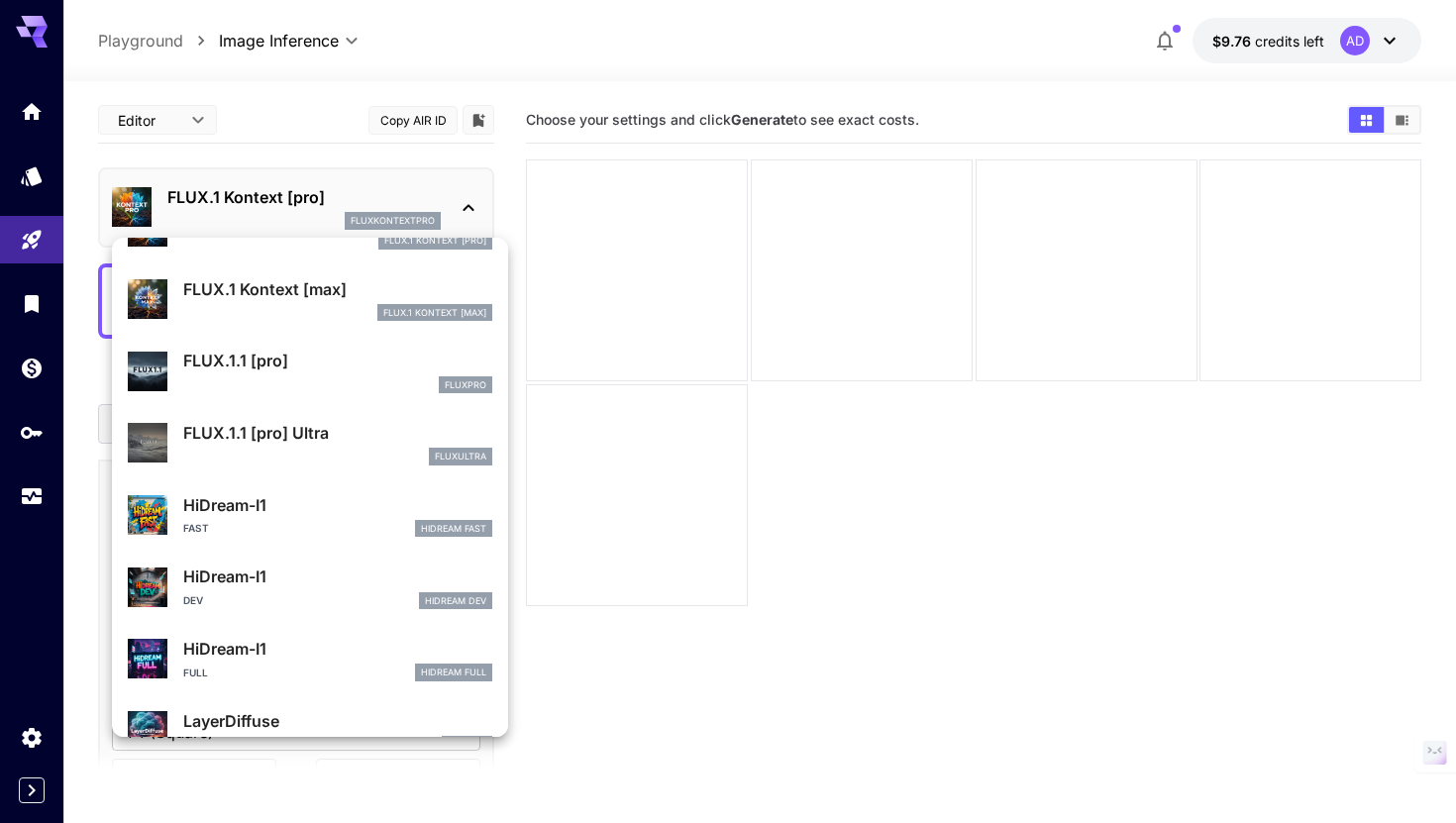 scroll, scrollTop: 373, scrollLeft: 0, axis: vertical 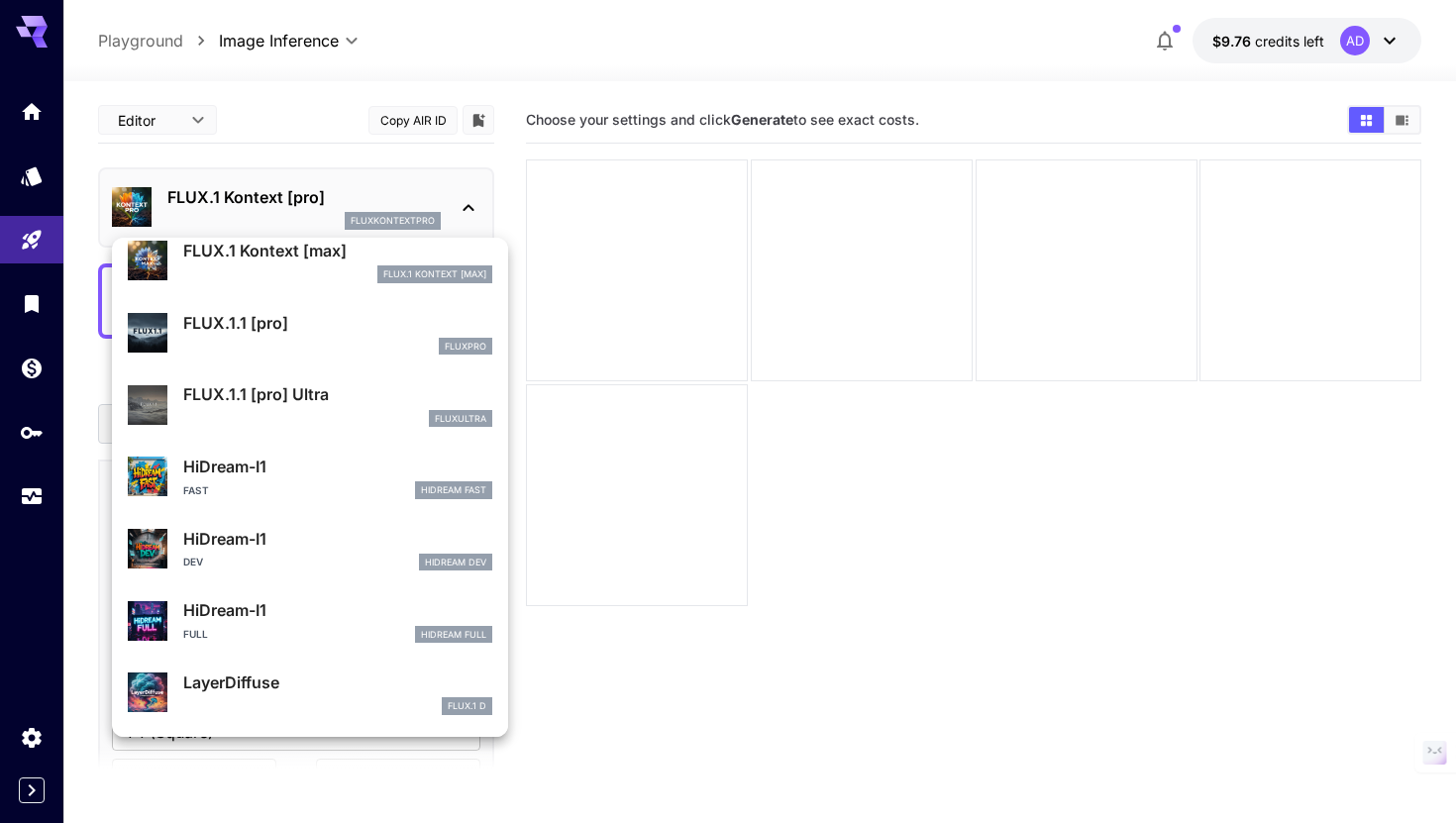 click at bounding box center (728, 411) 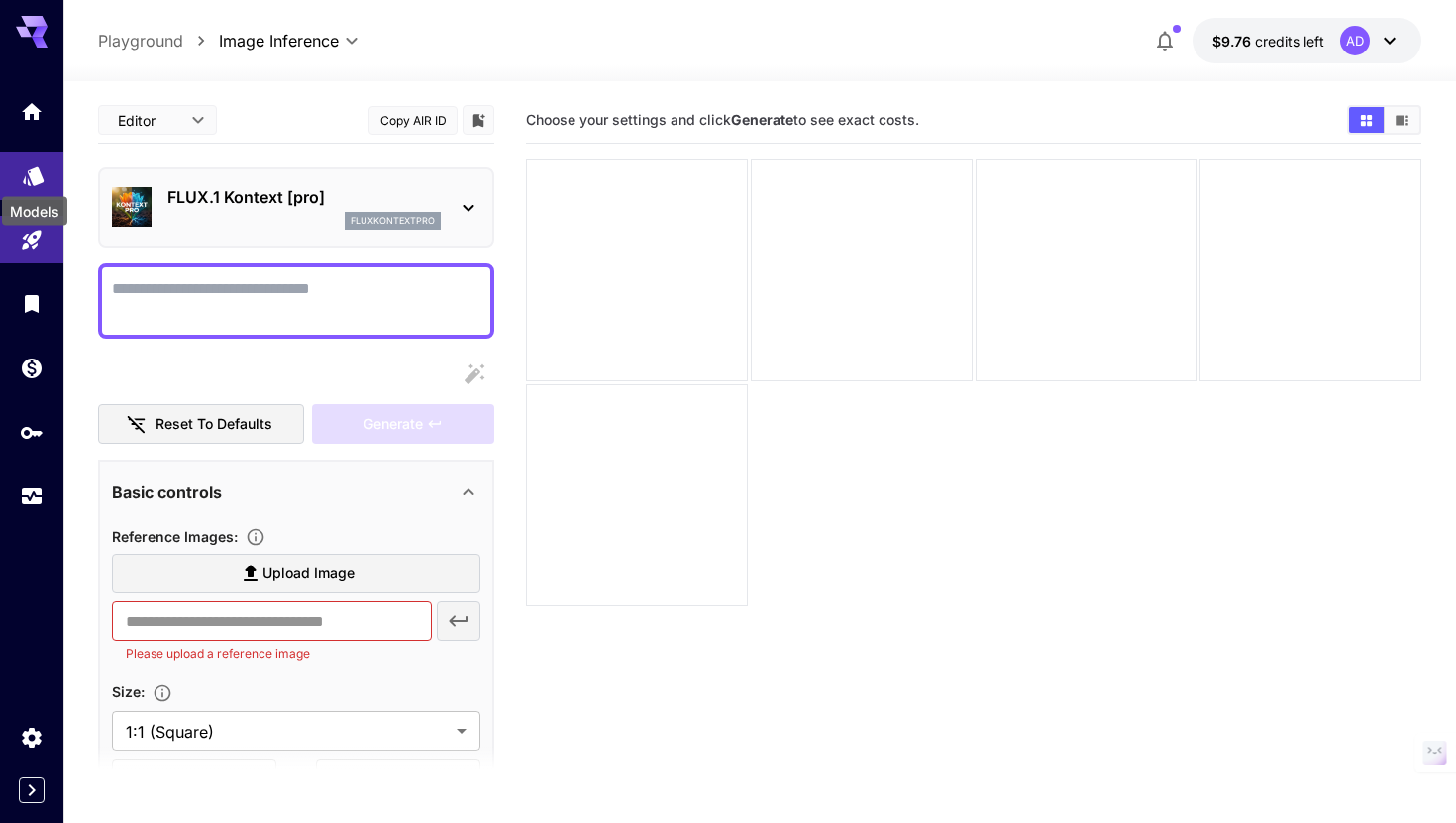 click 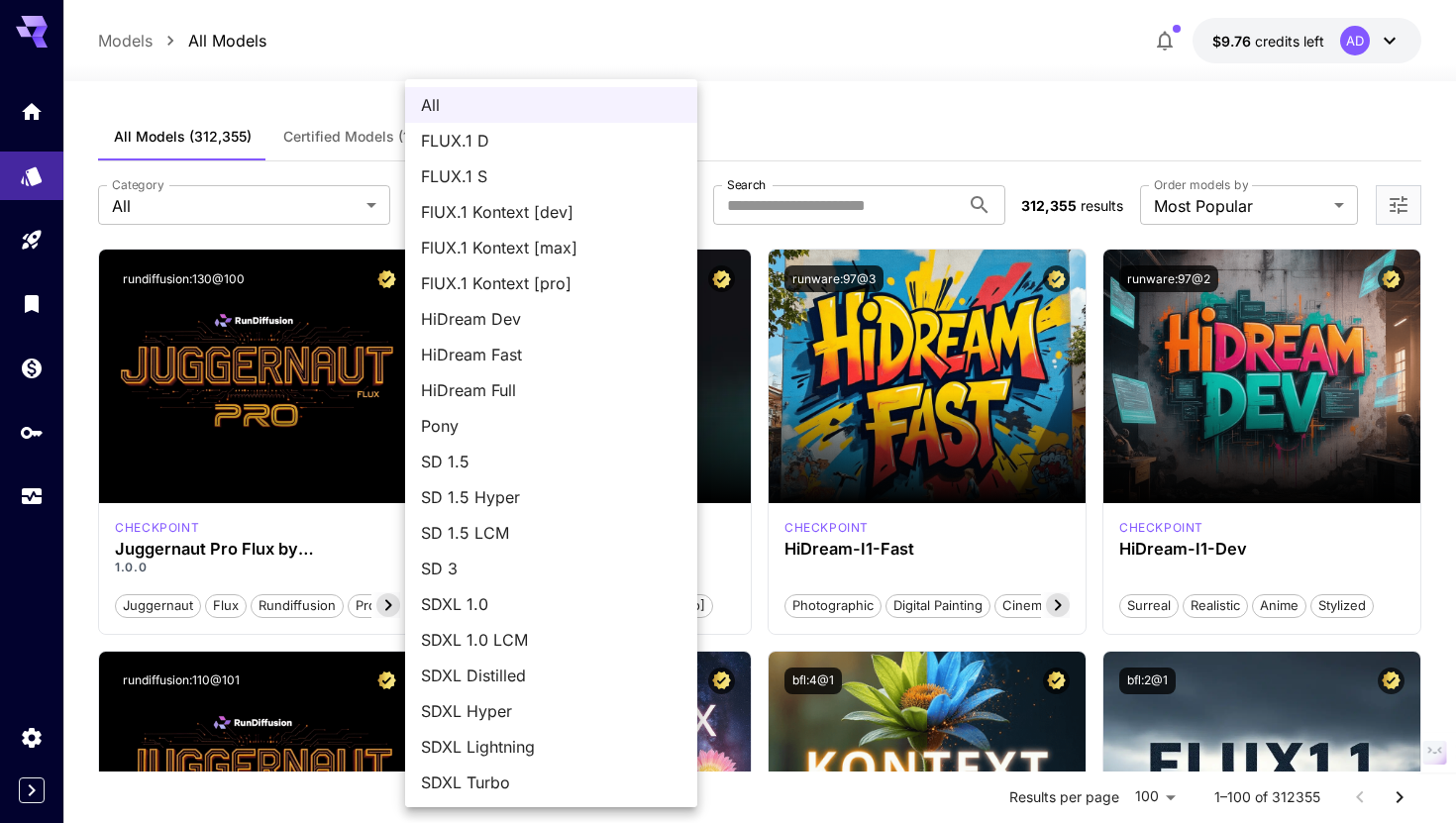 click on "**********" at bounding box center [728, 9461] 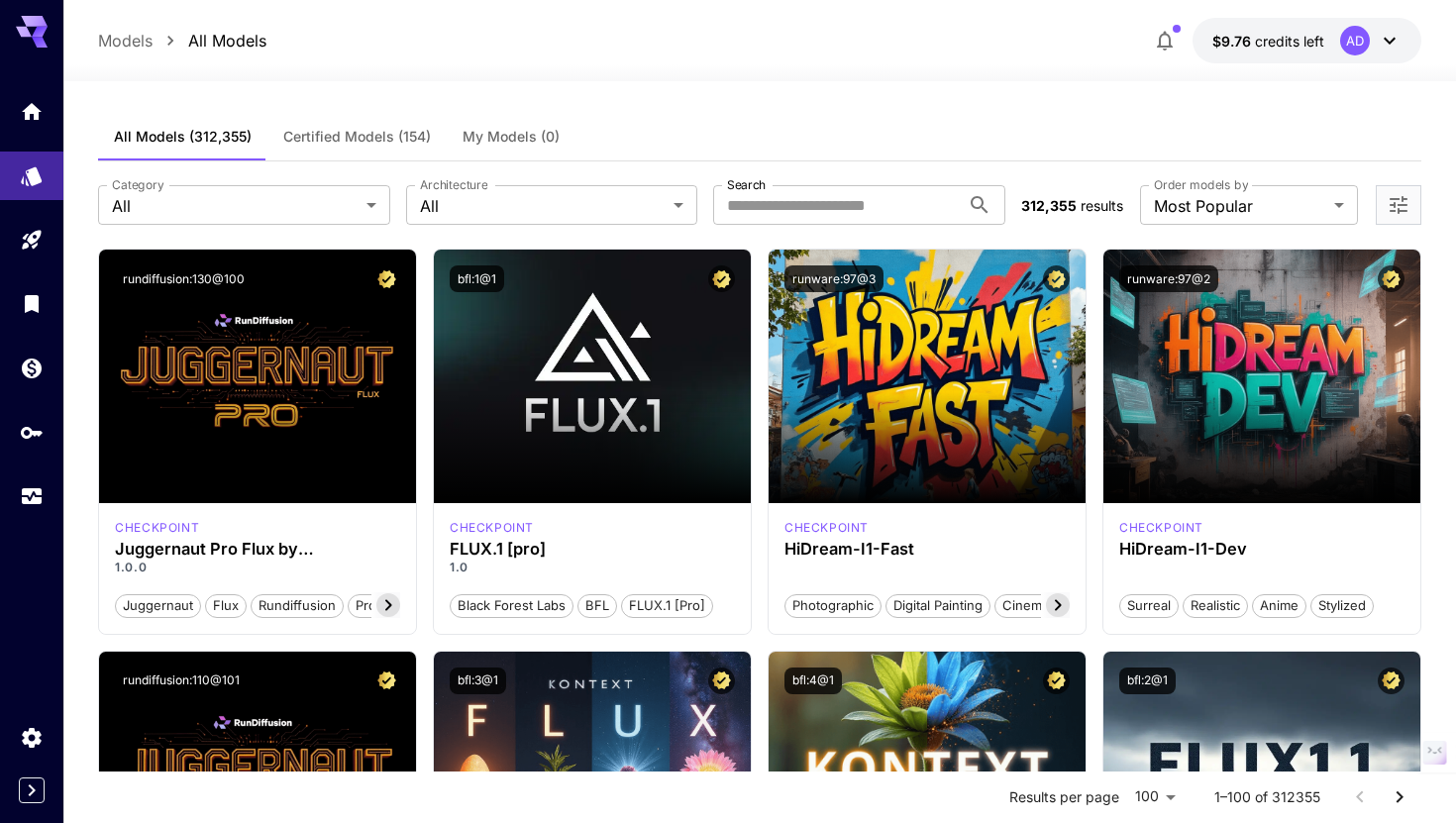 click on "**********" at bounding box center [728, 9461] 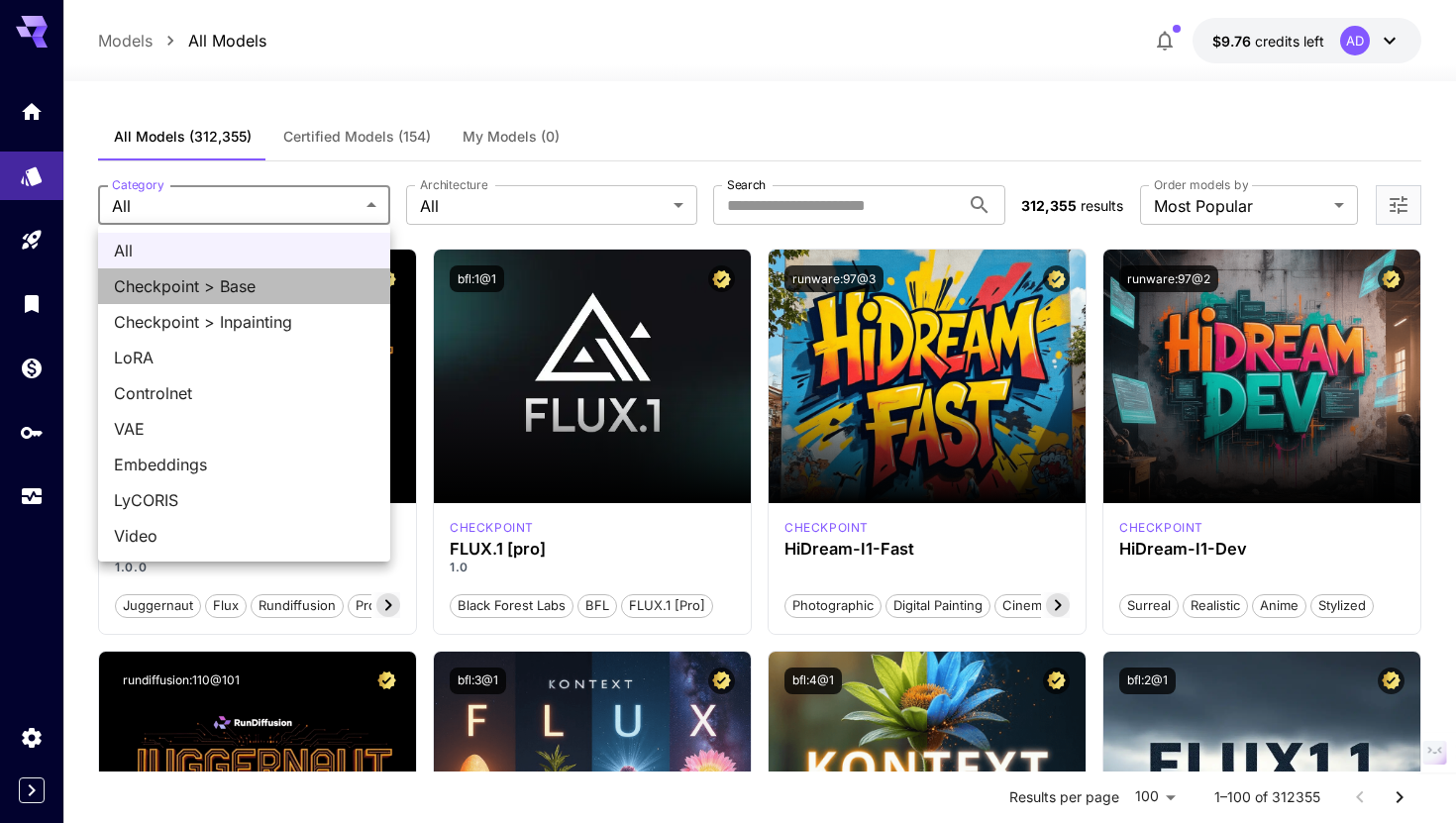 click on "Checkpoint > Base" at bounding box center (244, 286) 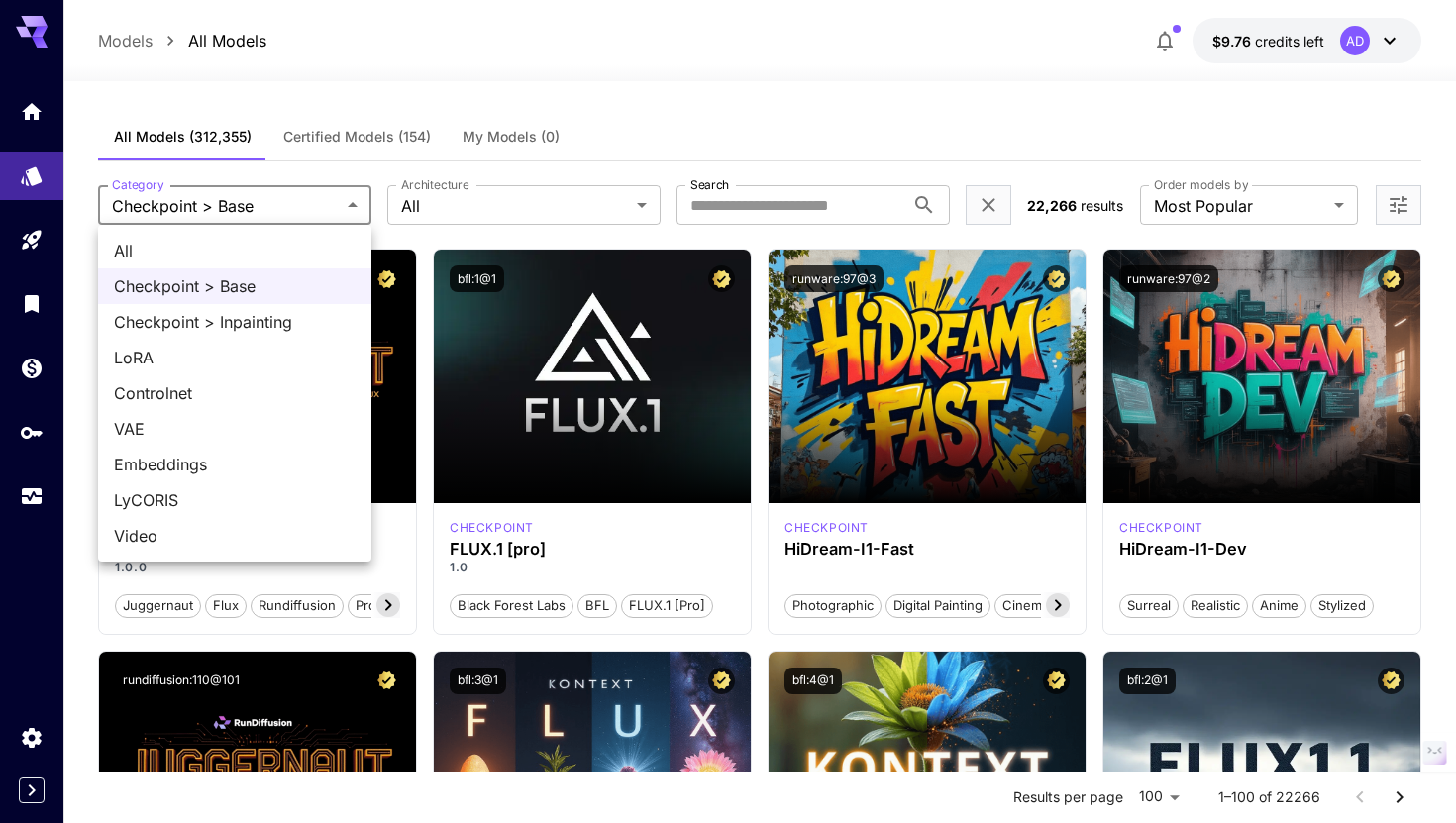 click on "**********" at bounding box center (728, 9461) 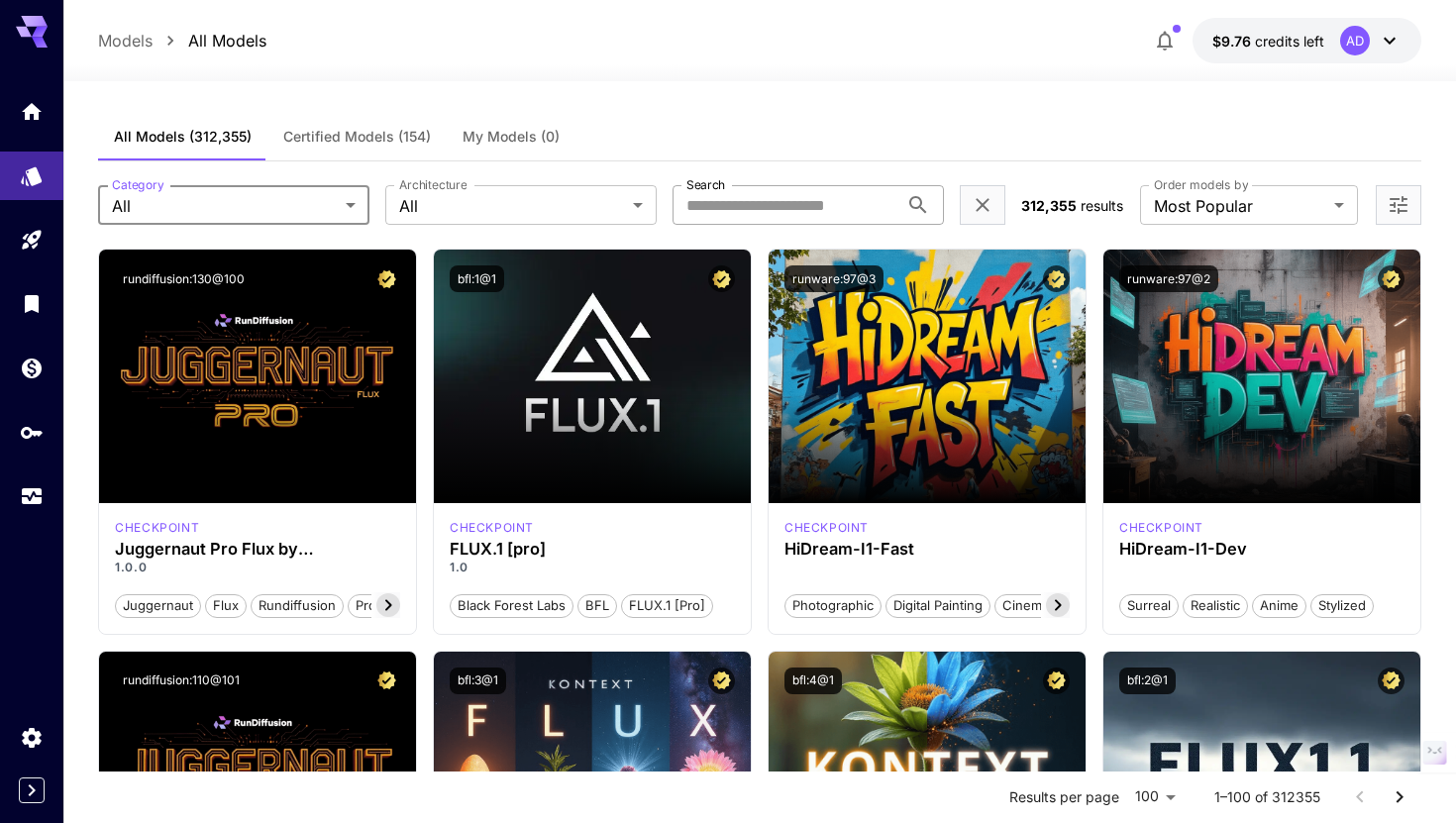 click on "Search" at bounding box center [785, 205] 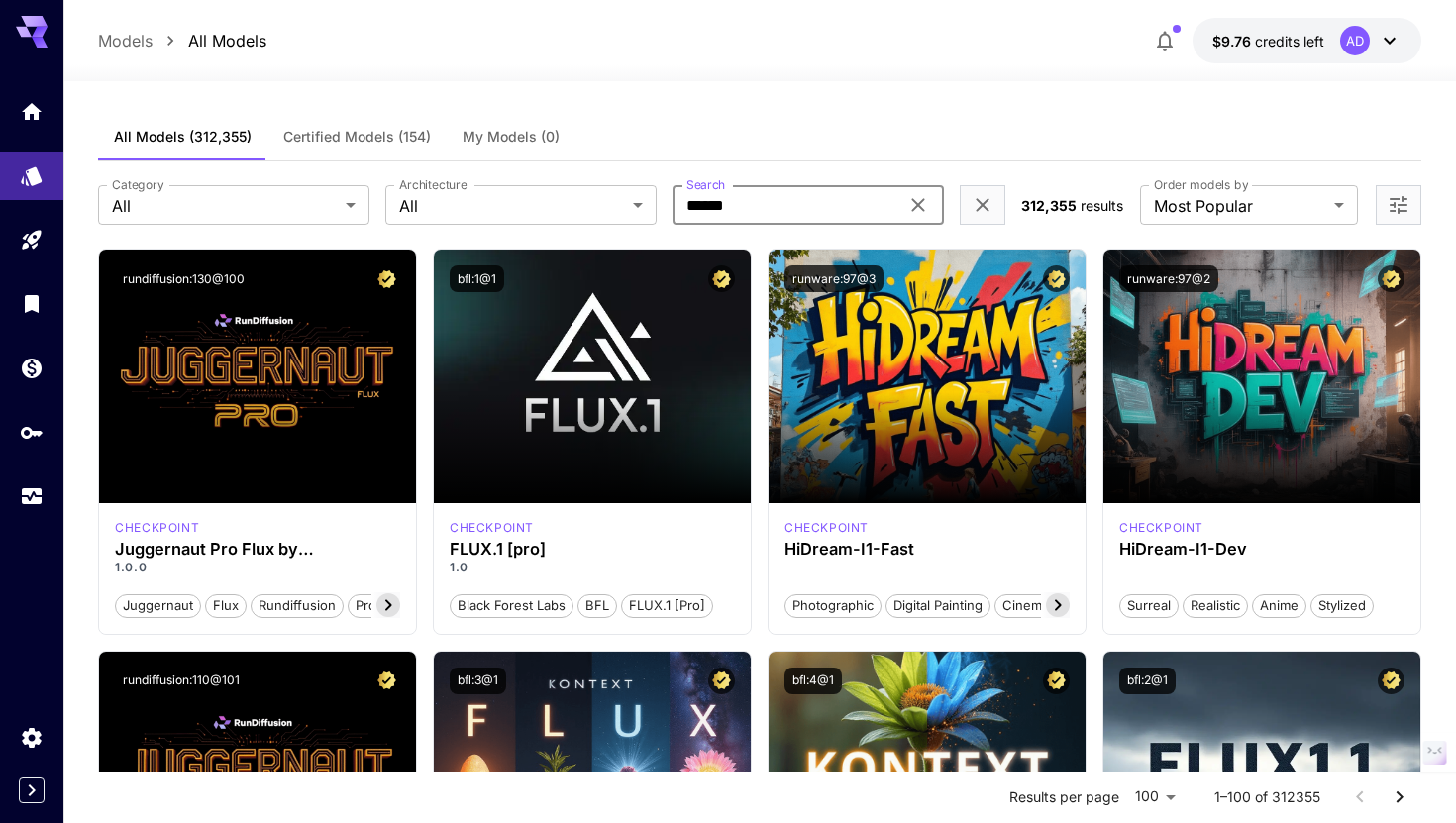type on "******" 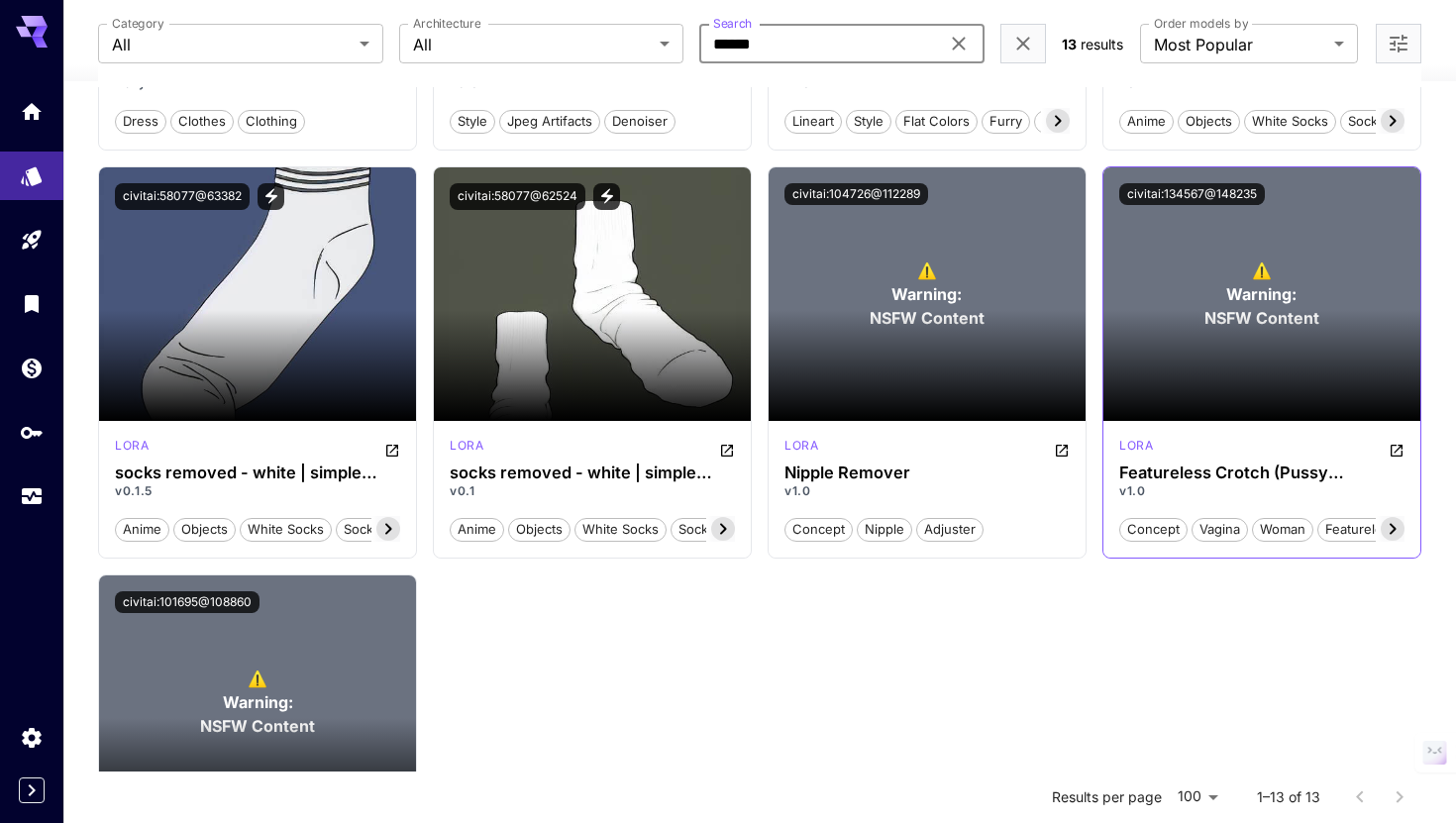 scroll, scrollTop: 893, scrollLeft: 0, axis: vertical 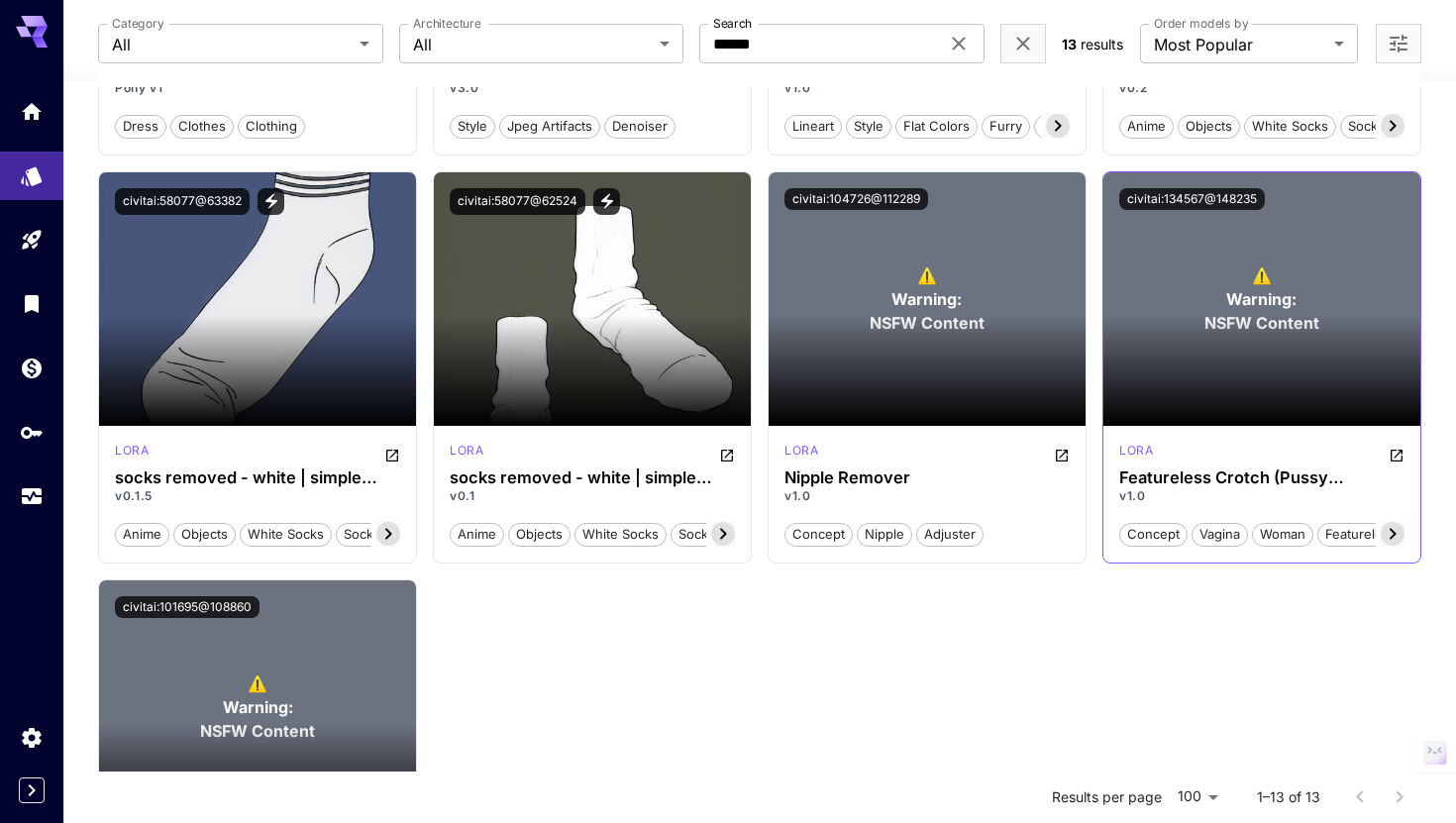 click at bounding box center [1262, 370] 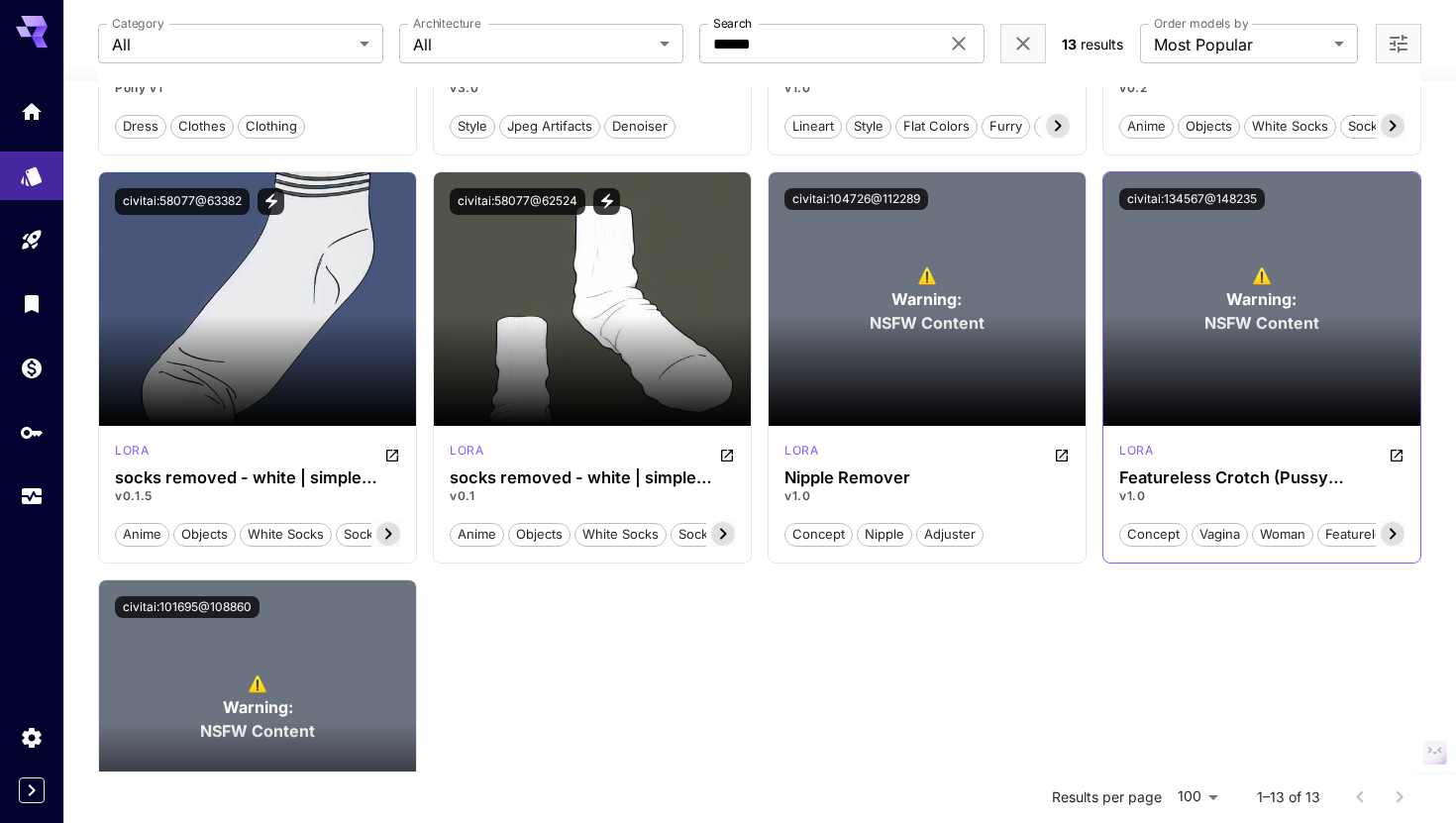 click 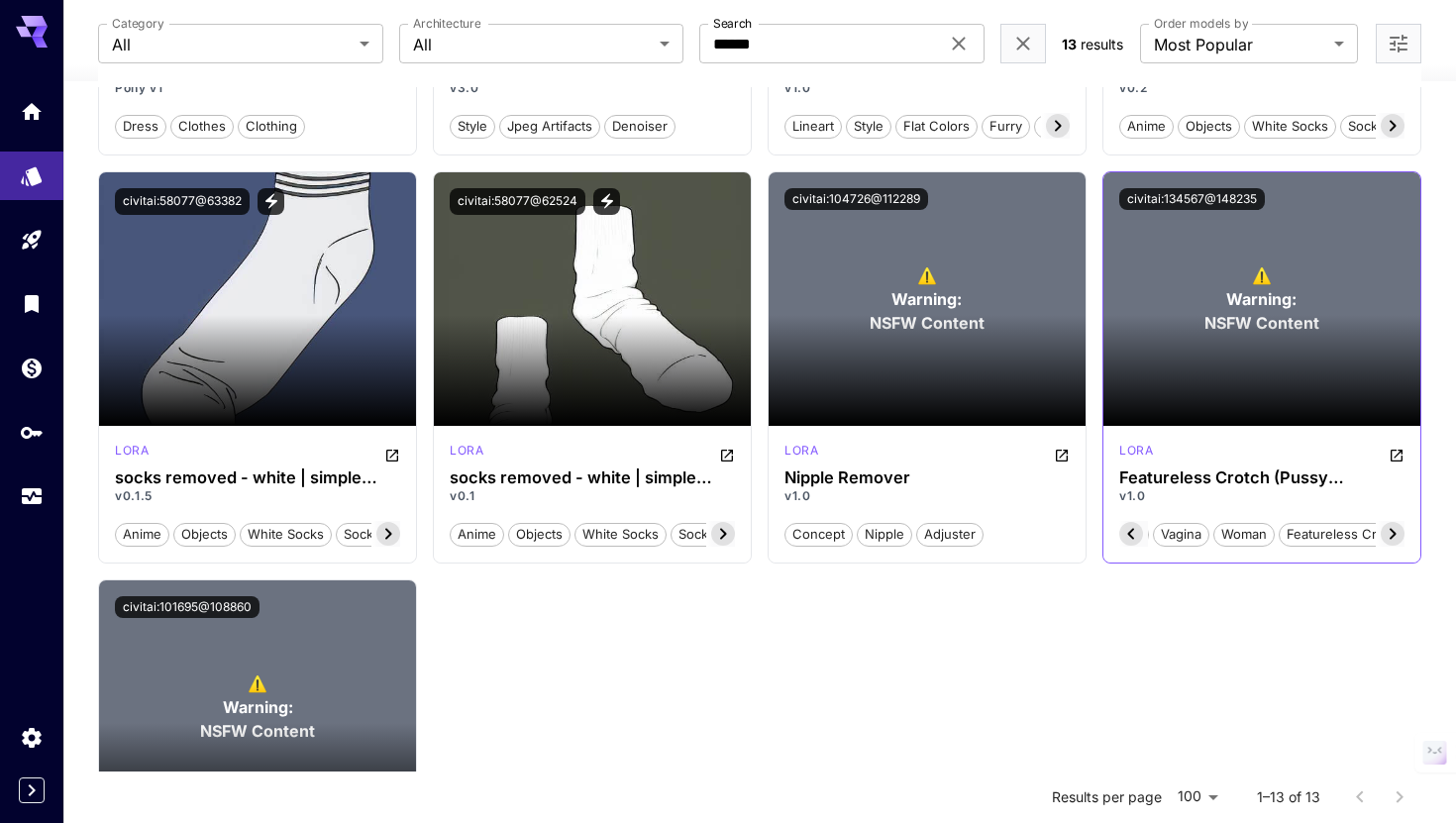 scroll, scrollTop: 0, scrollLeft: 72, axis: horizontal 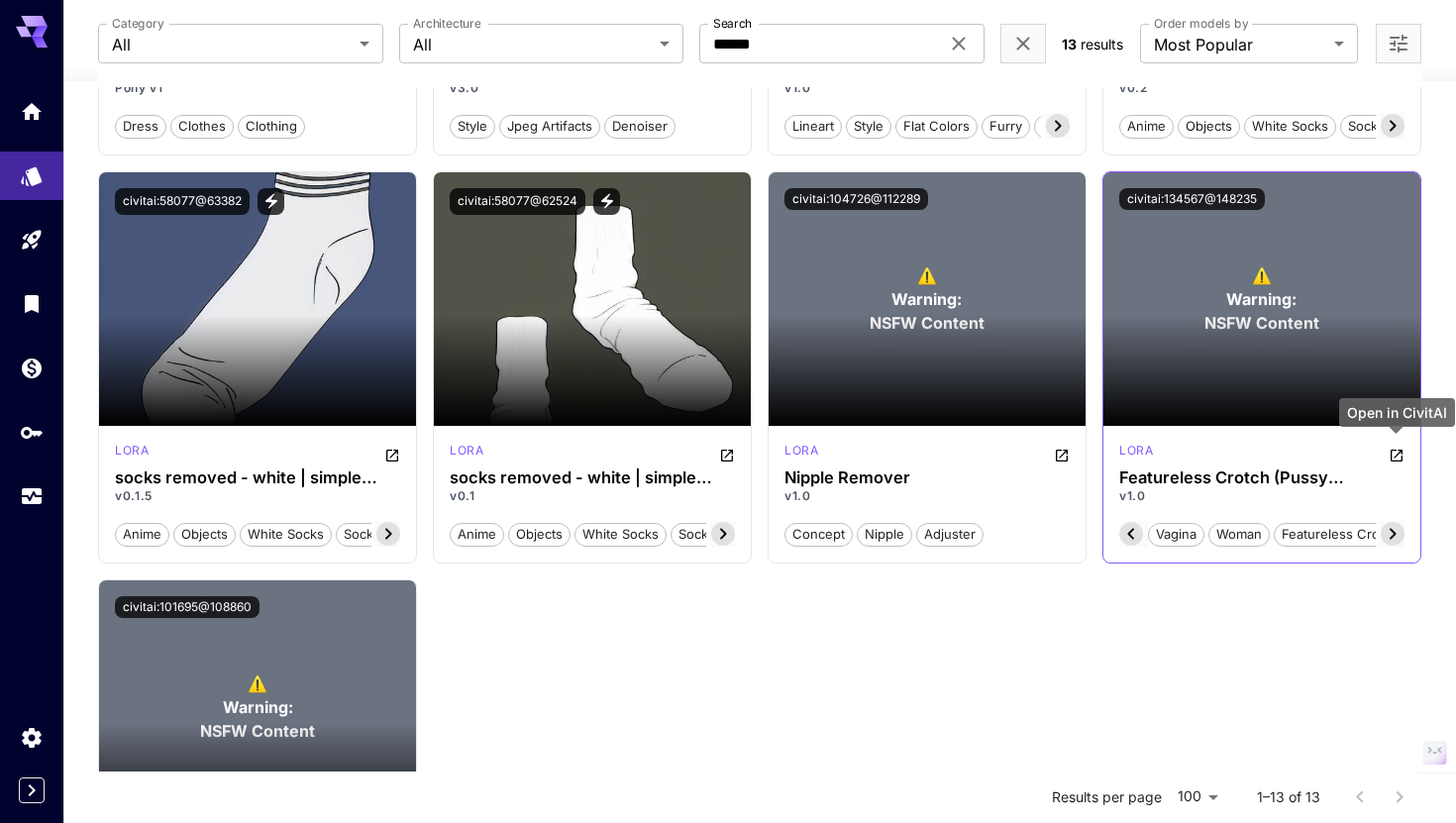 click 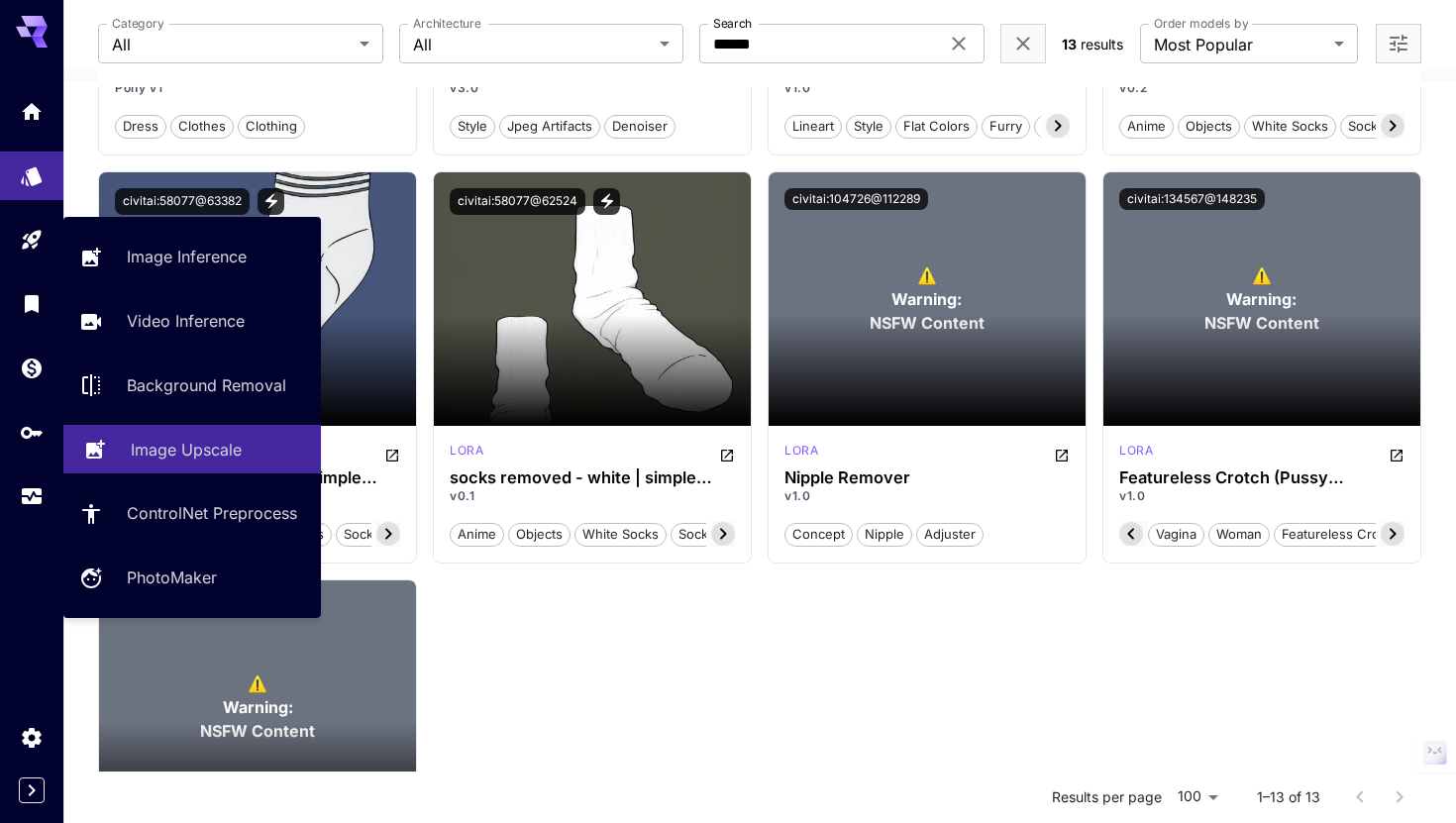 click on "Image Upscale" at bounding box center (186, 450) 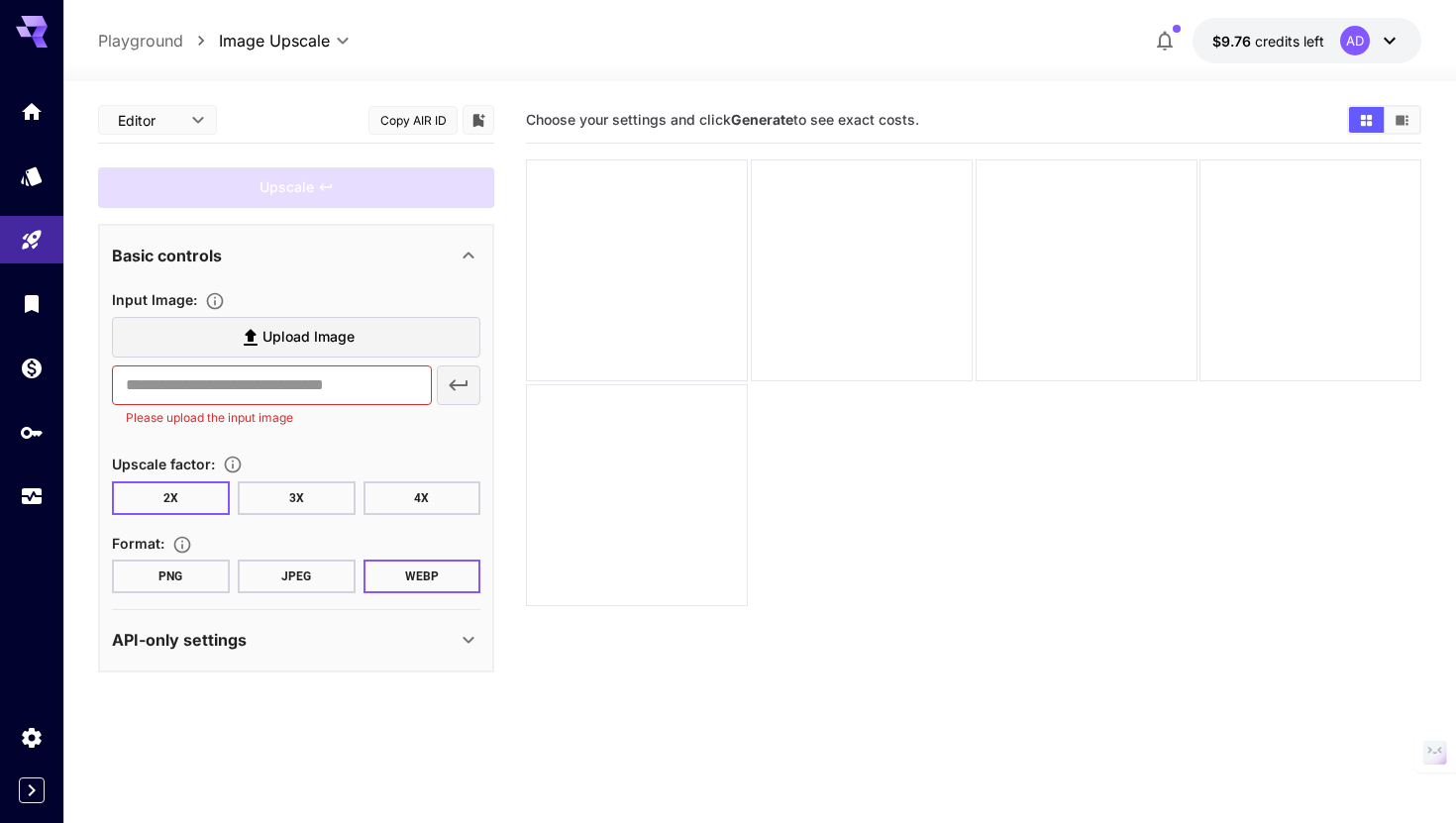click on "API-only settings" at bounding box center [284, 640] 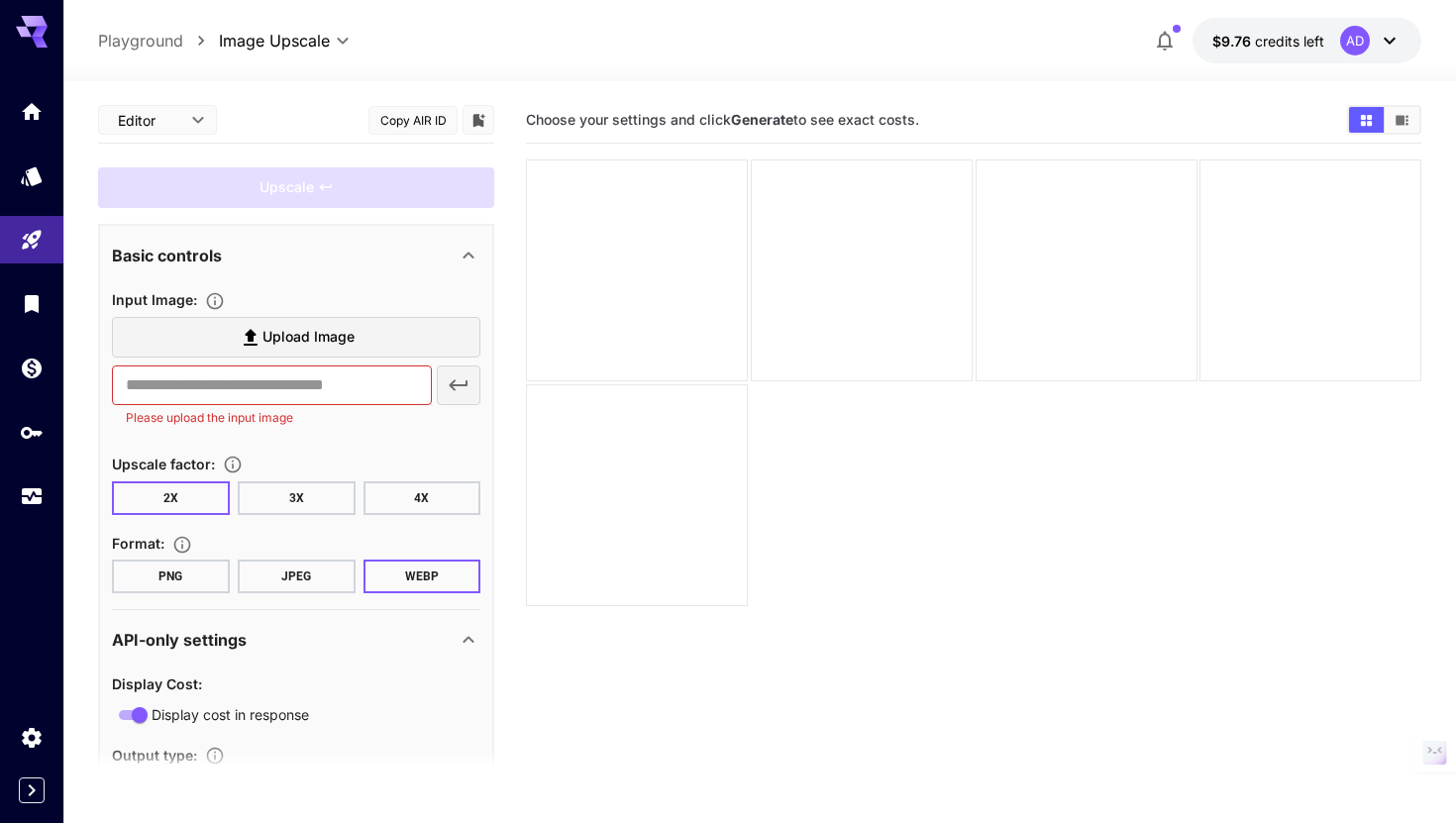 scroll, scrollTop: 105, scrollLeft: 0, axis: vertical 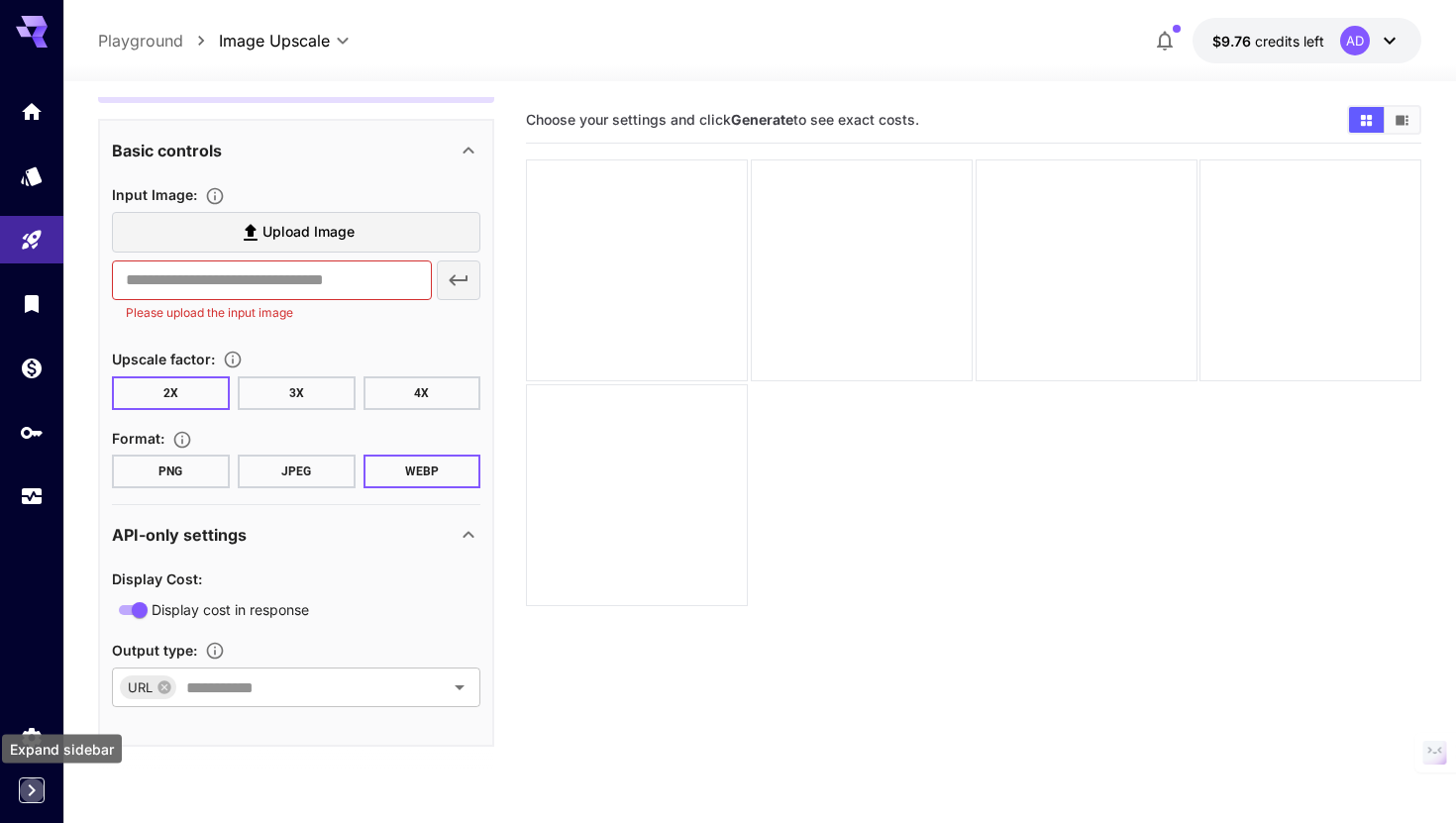click at bounding box center [32, 790] 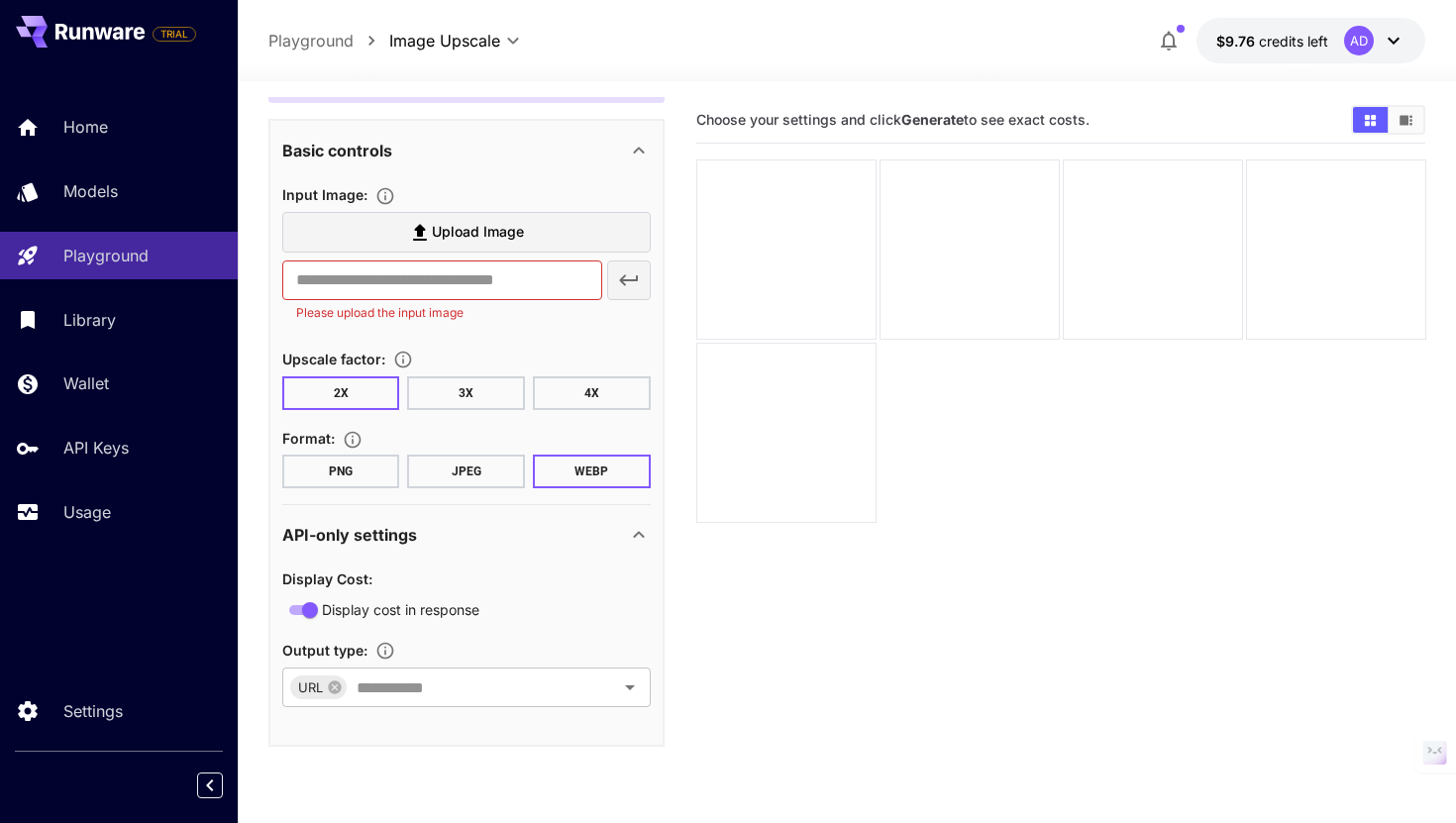 click 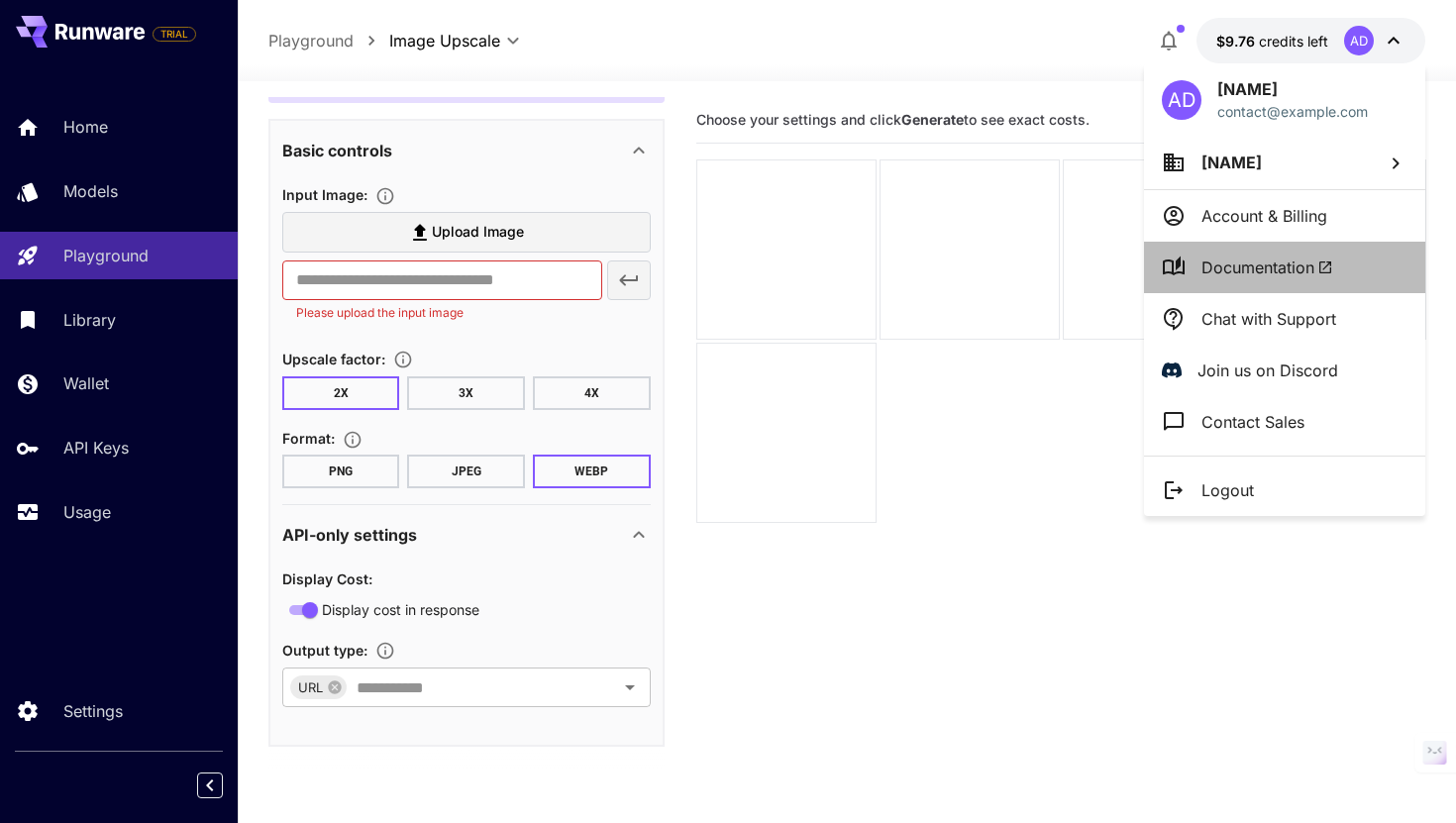 click on "Documentation" at bounding box center (1267, 267) 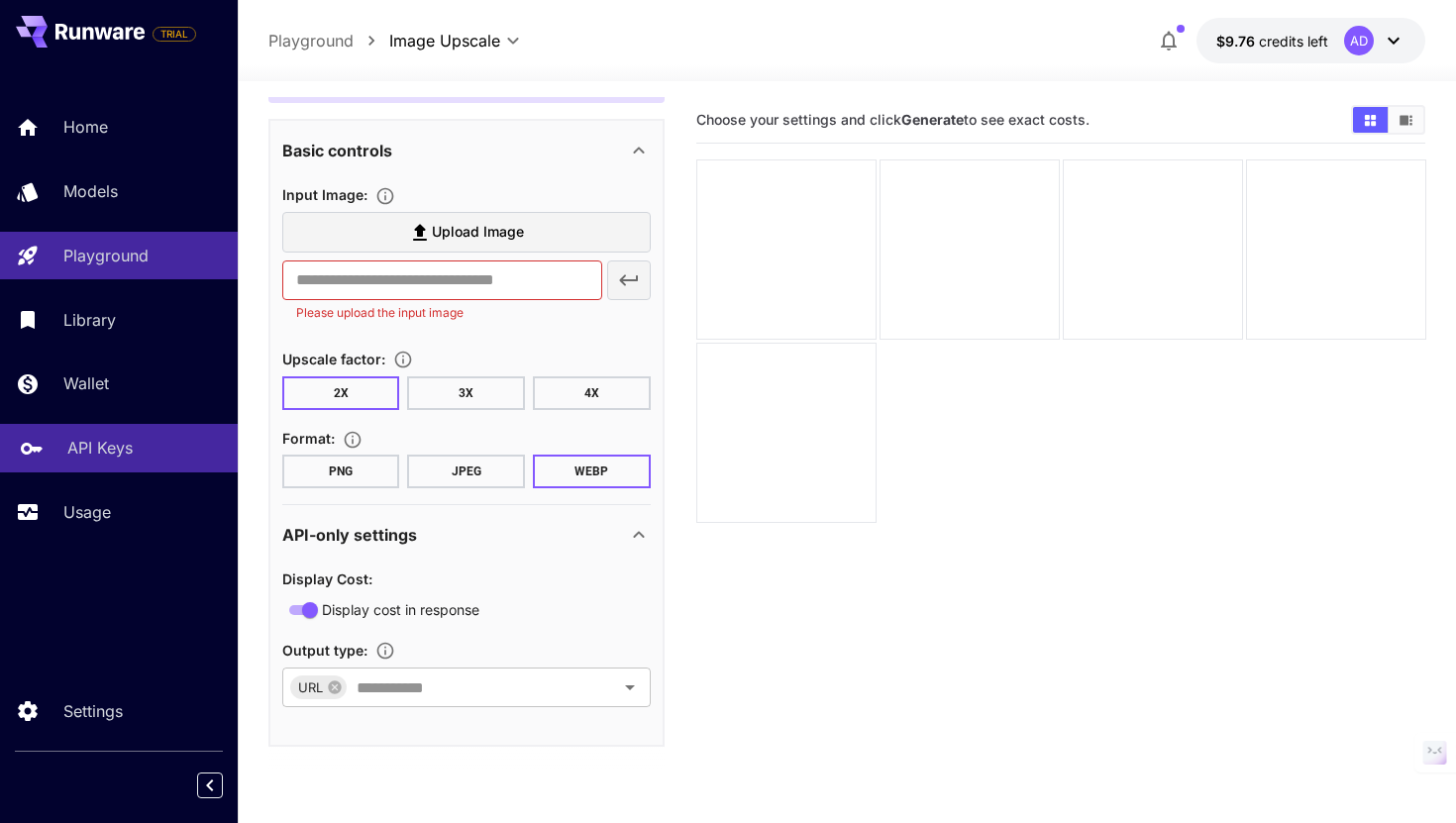 click on "API Keys" at bounding box center (100, 448) 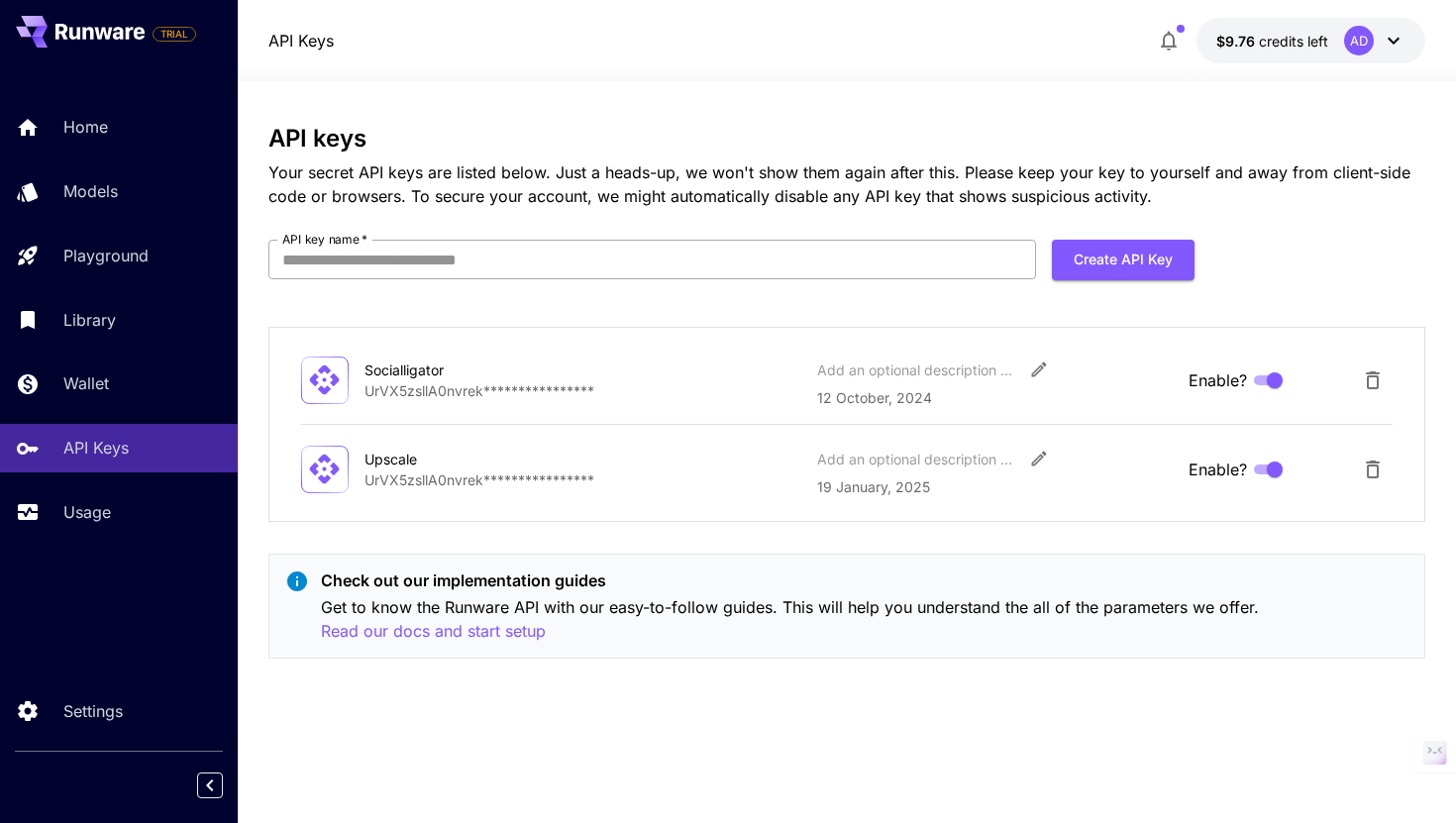 click on "API key name   *" at bounding box center [652, 259] 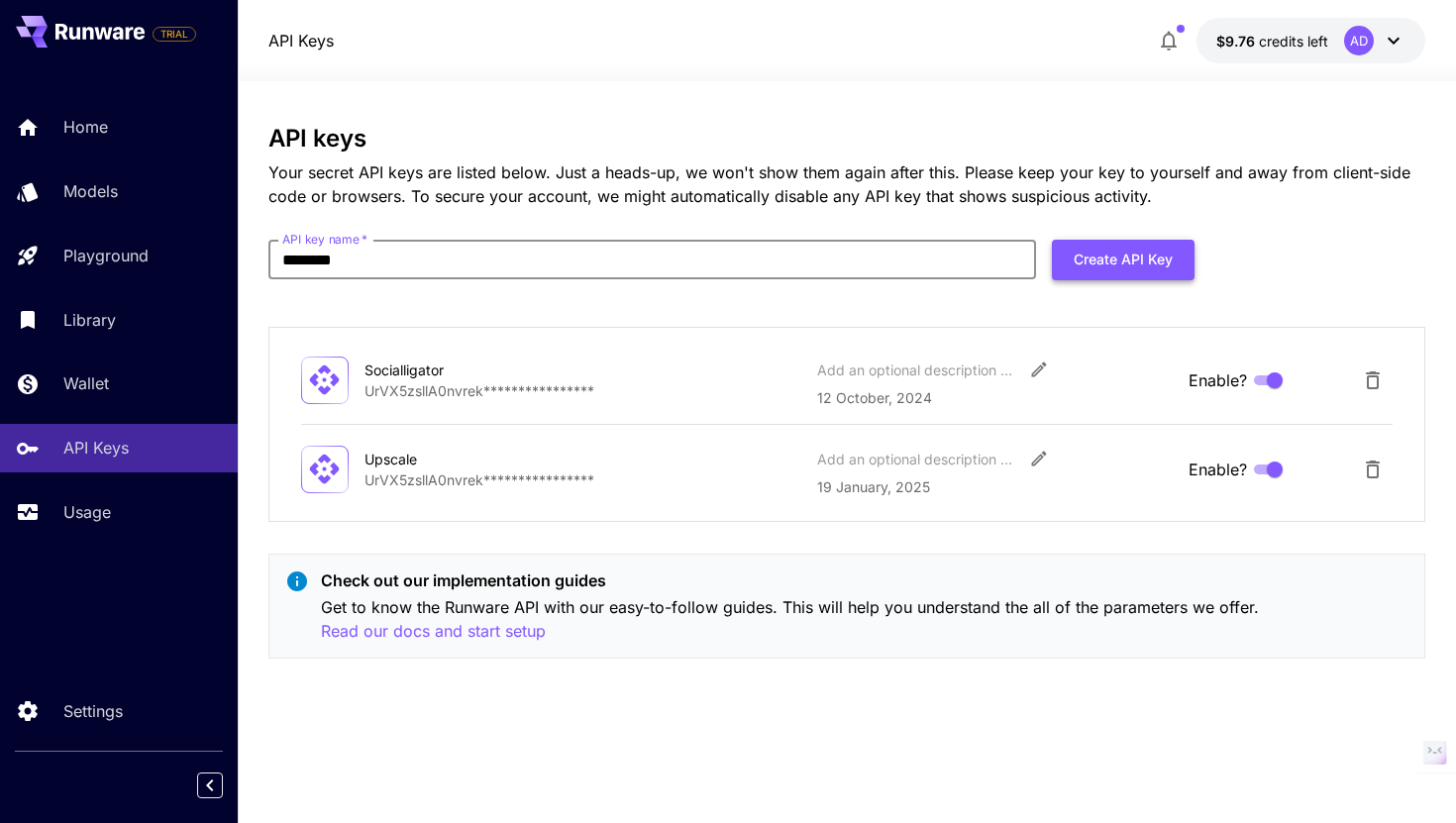 type on "********" 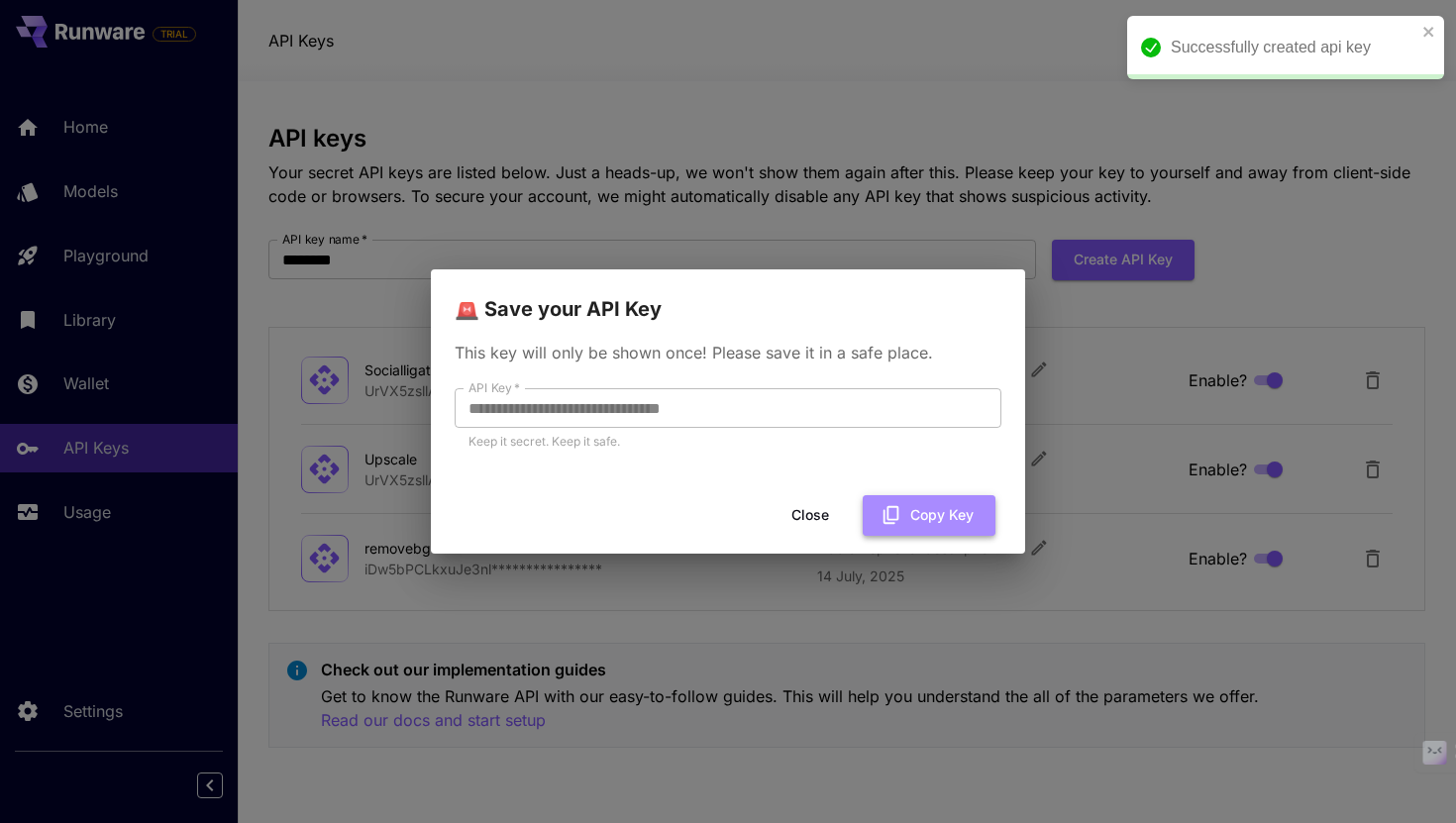 click on "Copy Key" at bounding box center (929, 515) 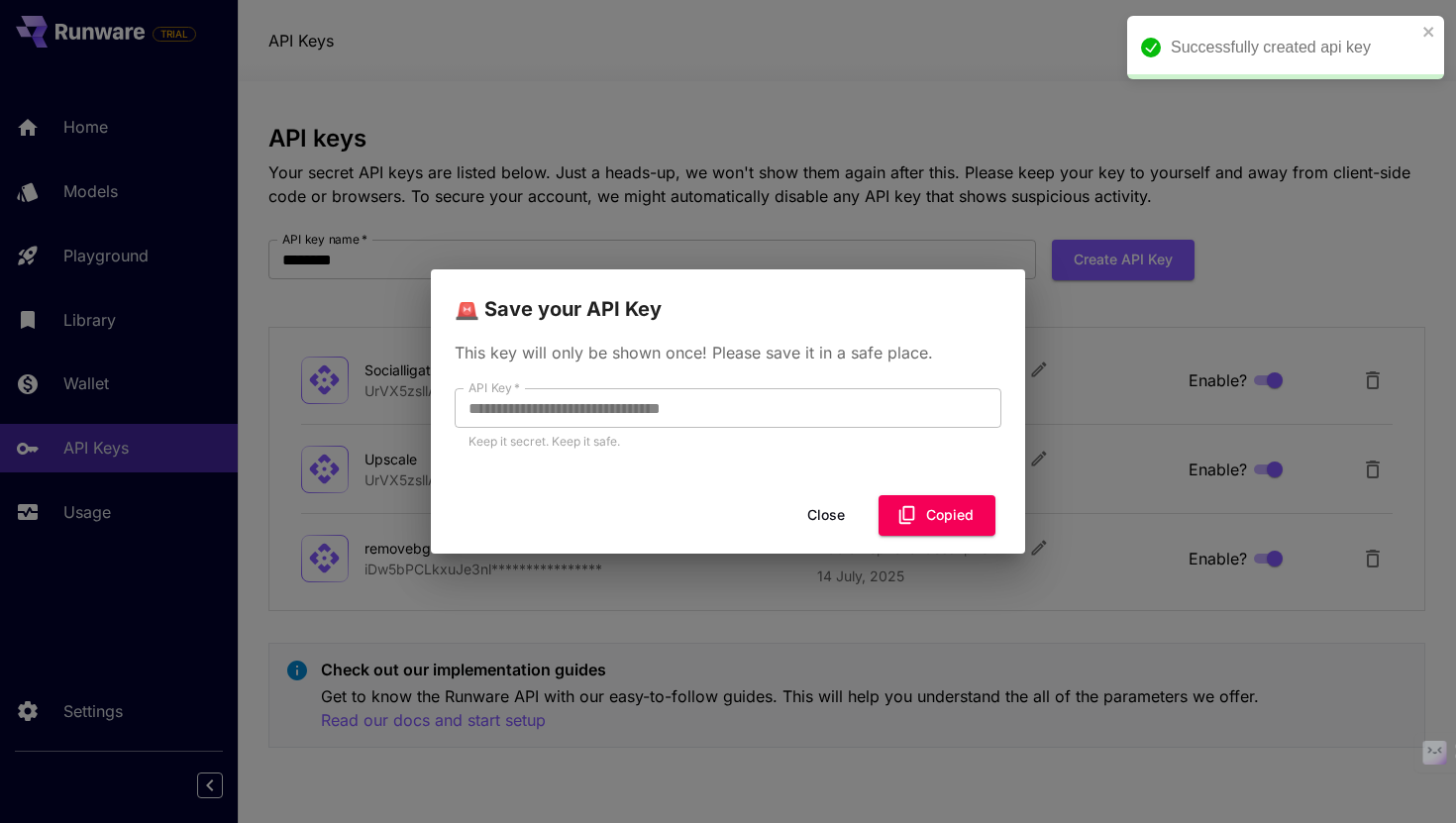 click on "Close" at bounding box center (826, 515) 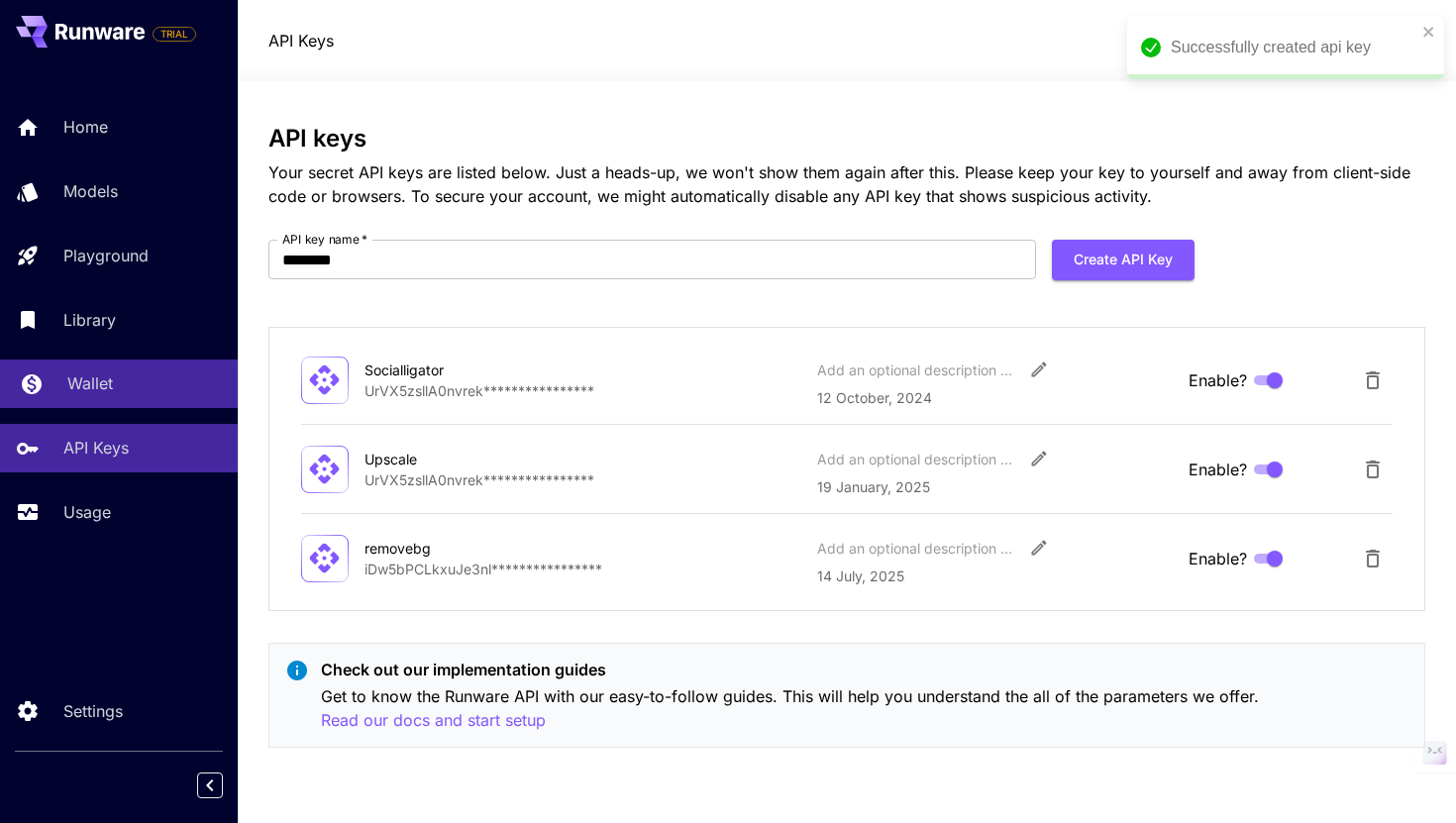 click on "Wallet" at bounding box center (119, 383) 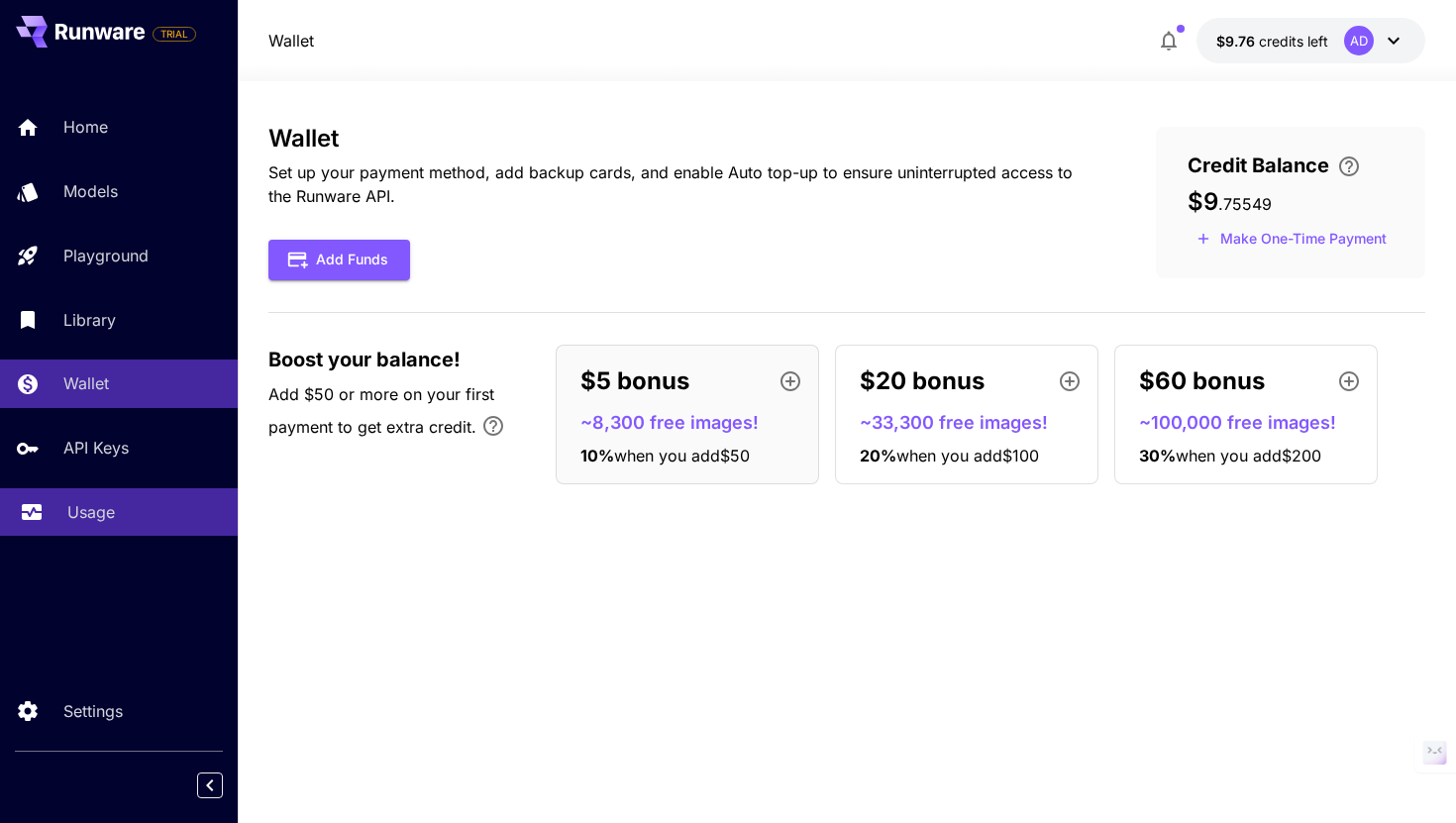 click on "Usage" at bounding box center [119, 512] 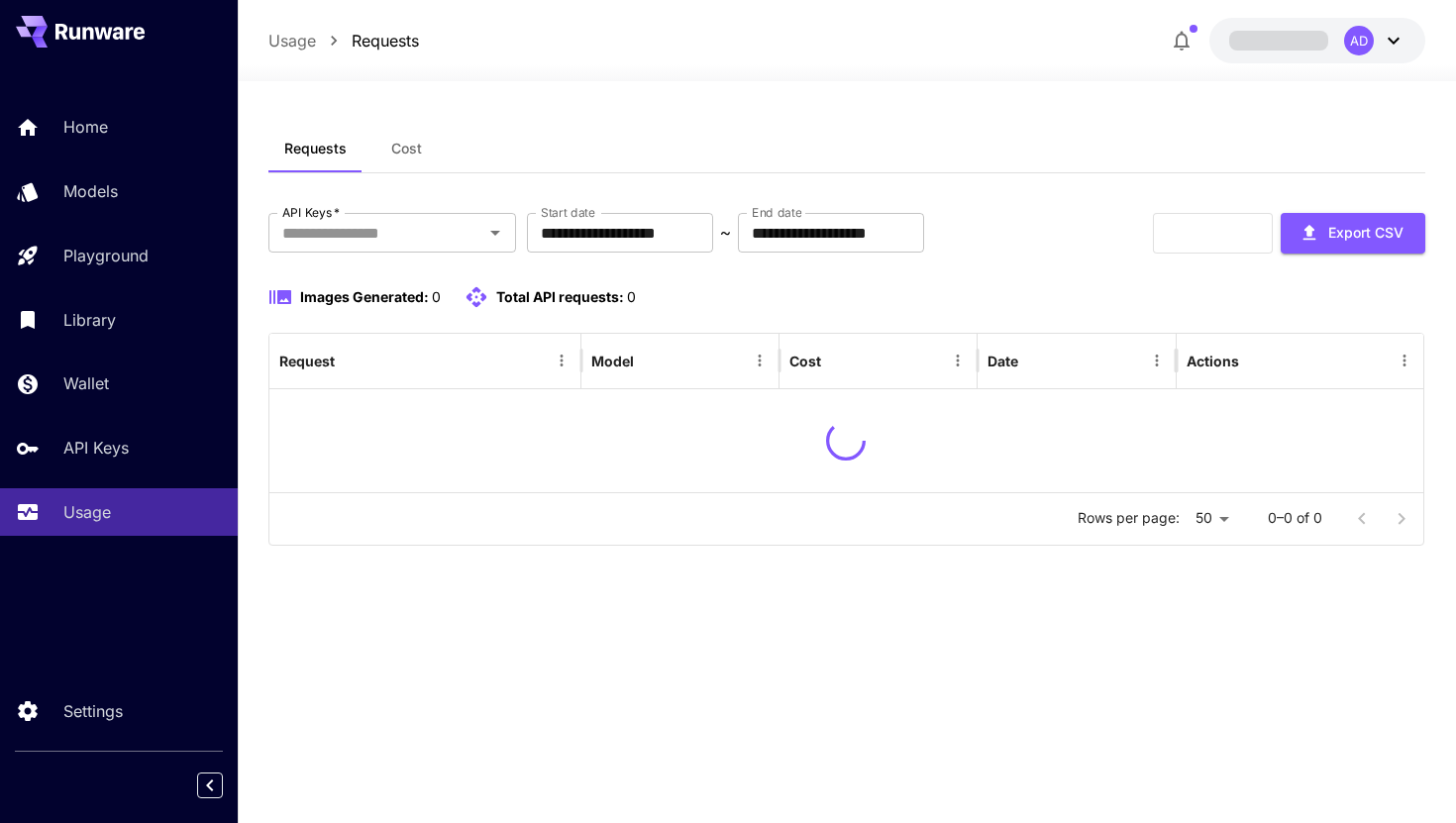scroll, scrollTop: 0, scrollLeft: 0, axis: both 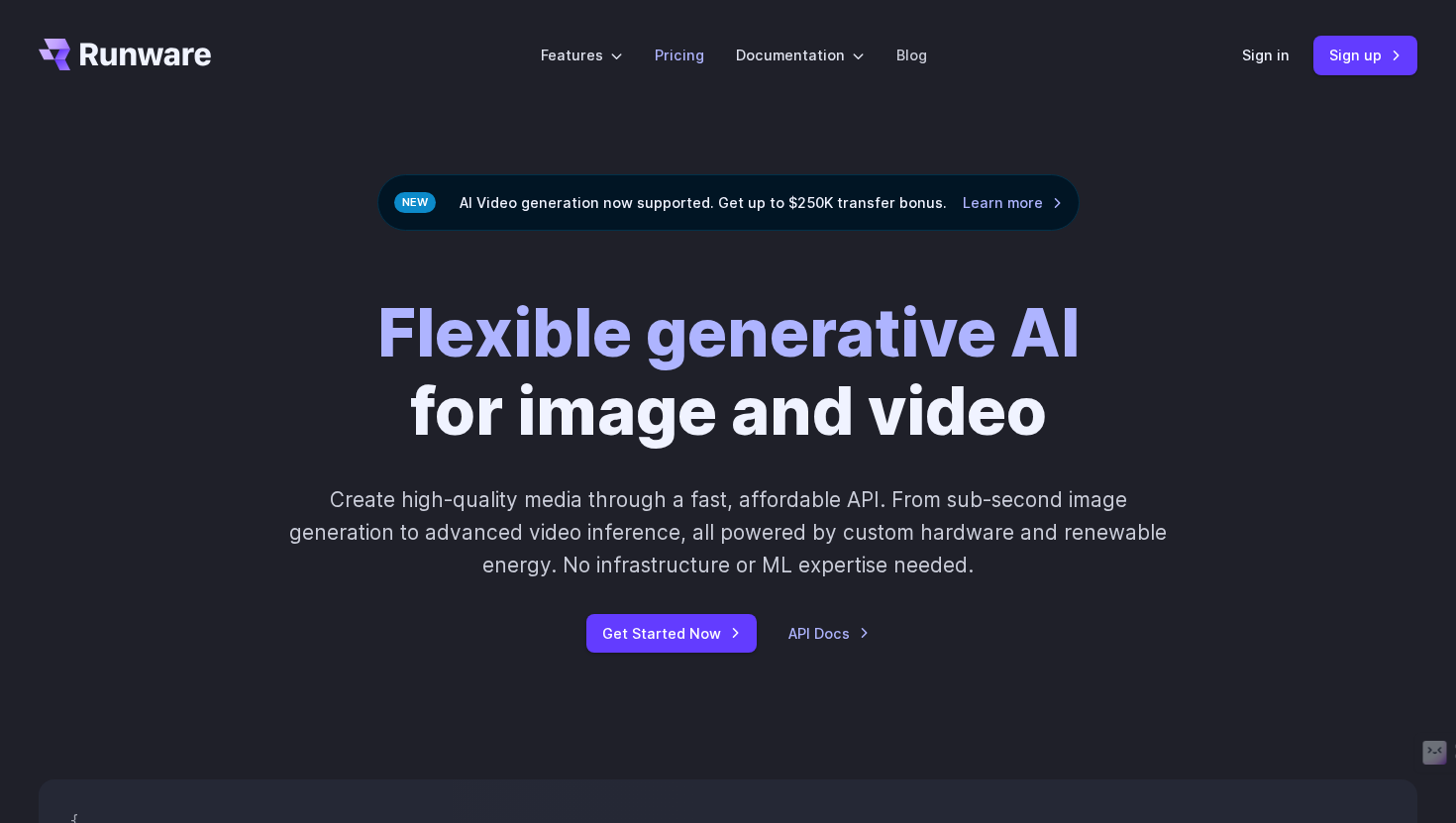 click on "Pricing" at bounding box center (679, 54) 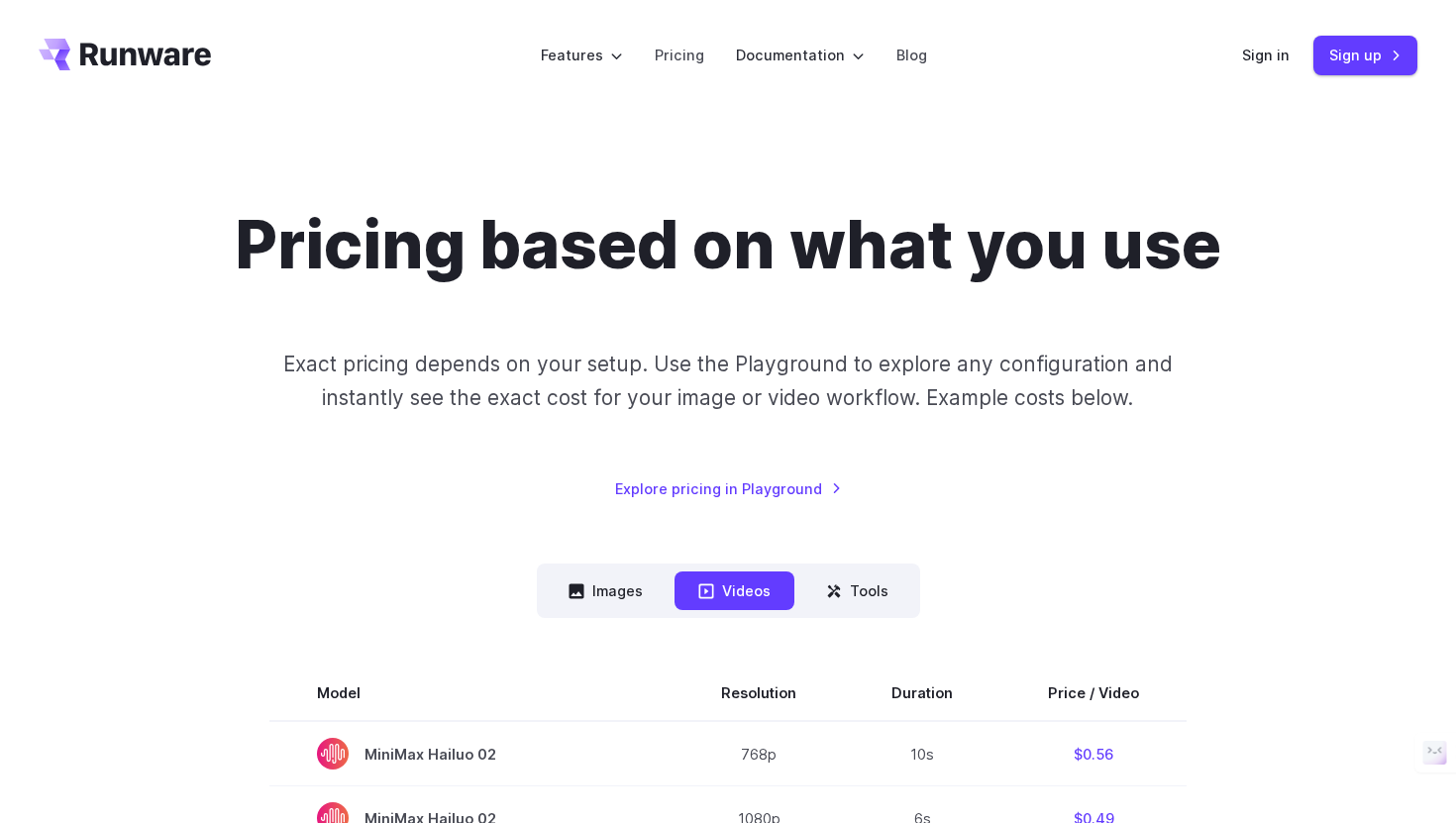 scroll, scrollTop: 0, scrollLeft: 0, axis: both 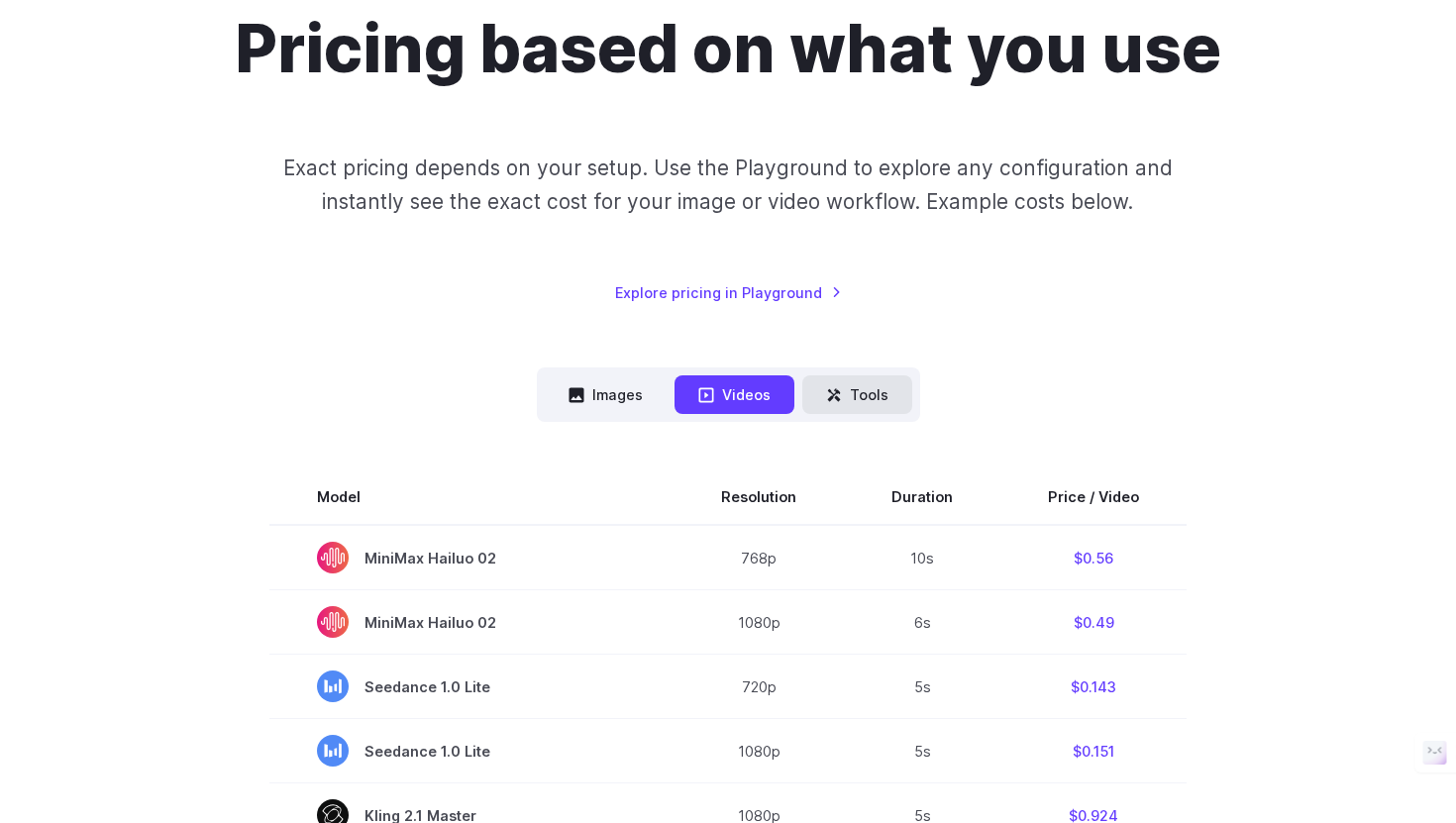 click on "Tools" at bounding box center [857, 394] 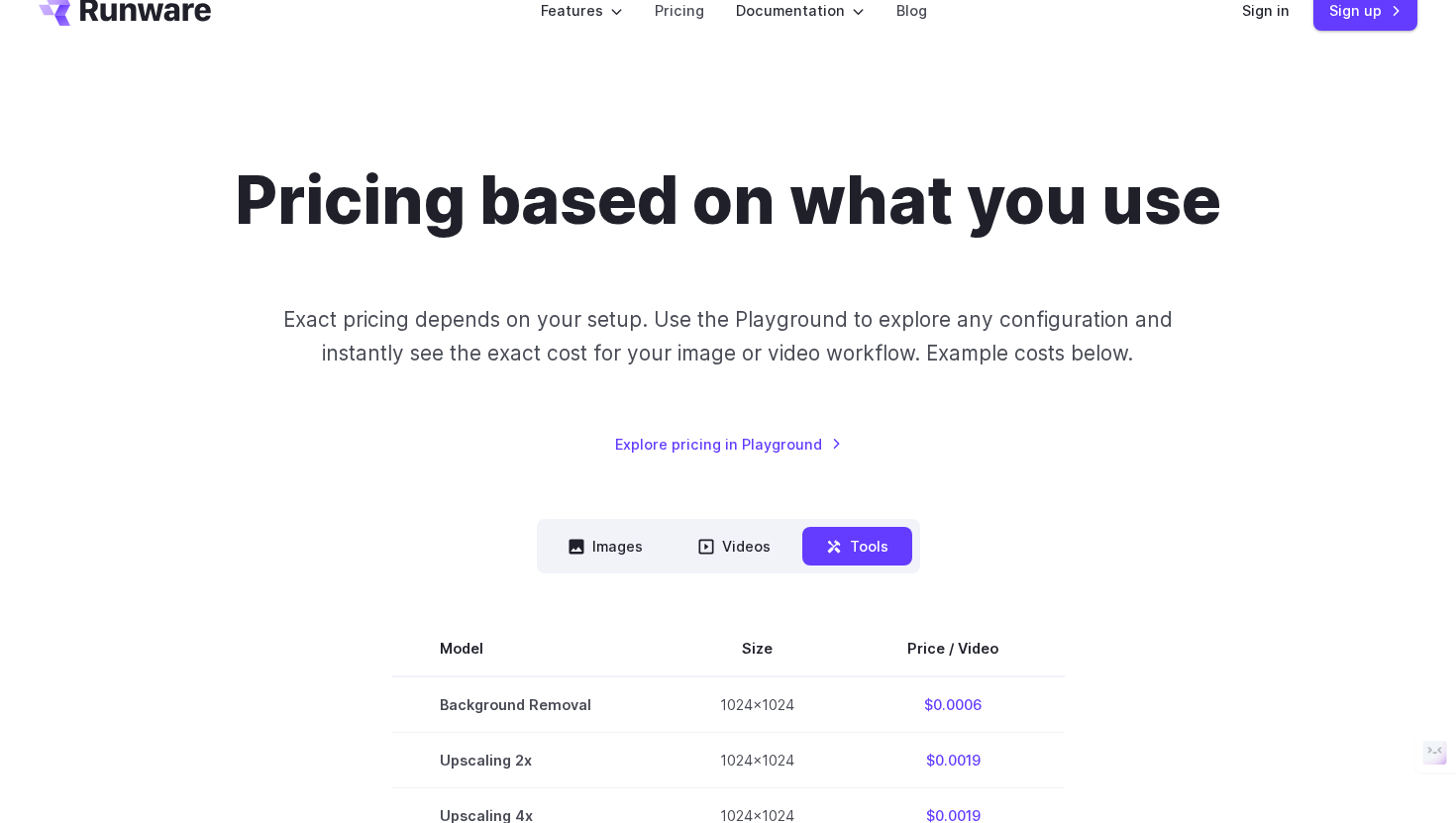 scroll, scrollTop: 0, scrollLeft: 0, axis: both 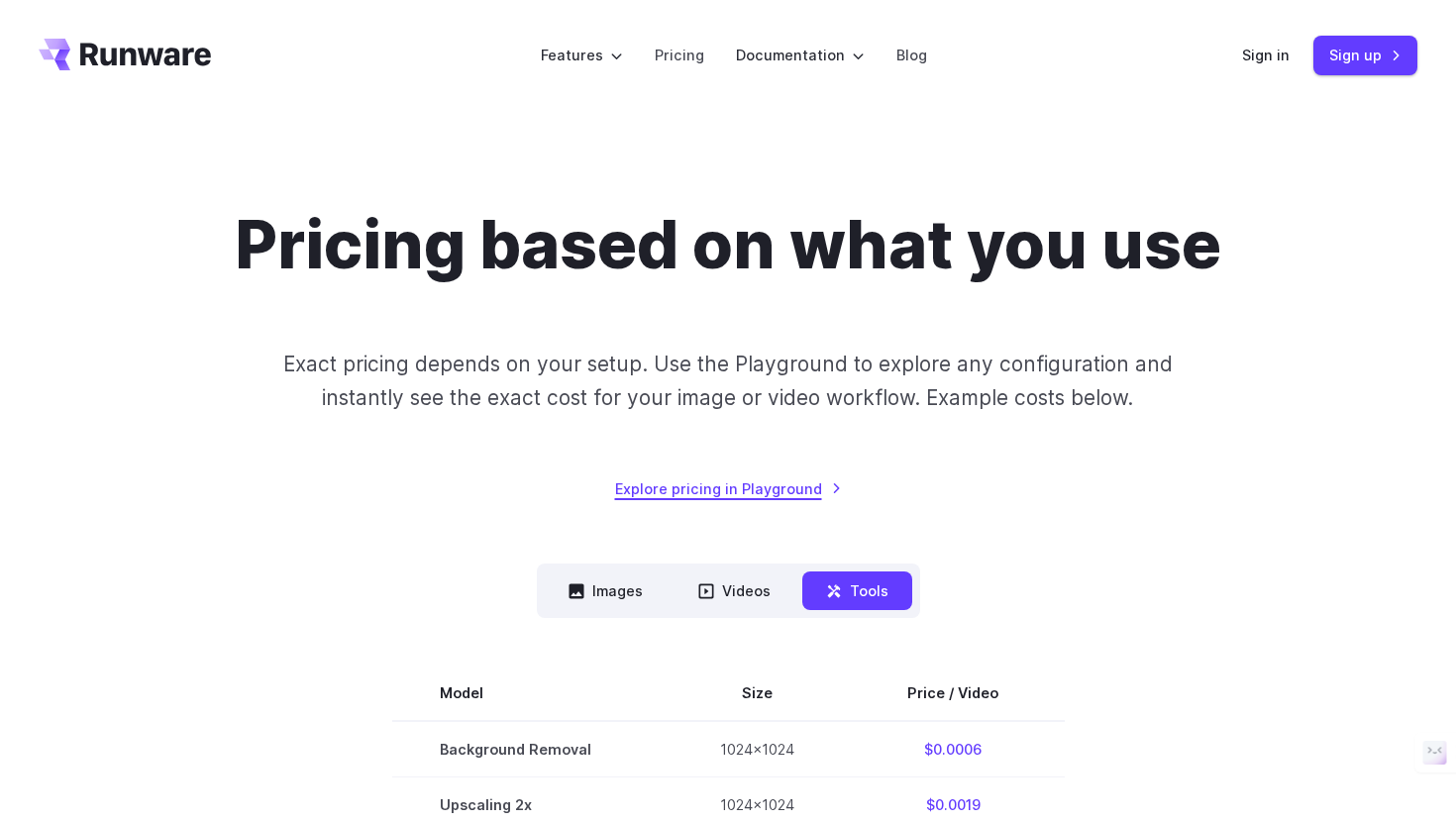 click on "Explore pricing in Playground" at bounding box center (728, 488) 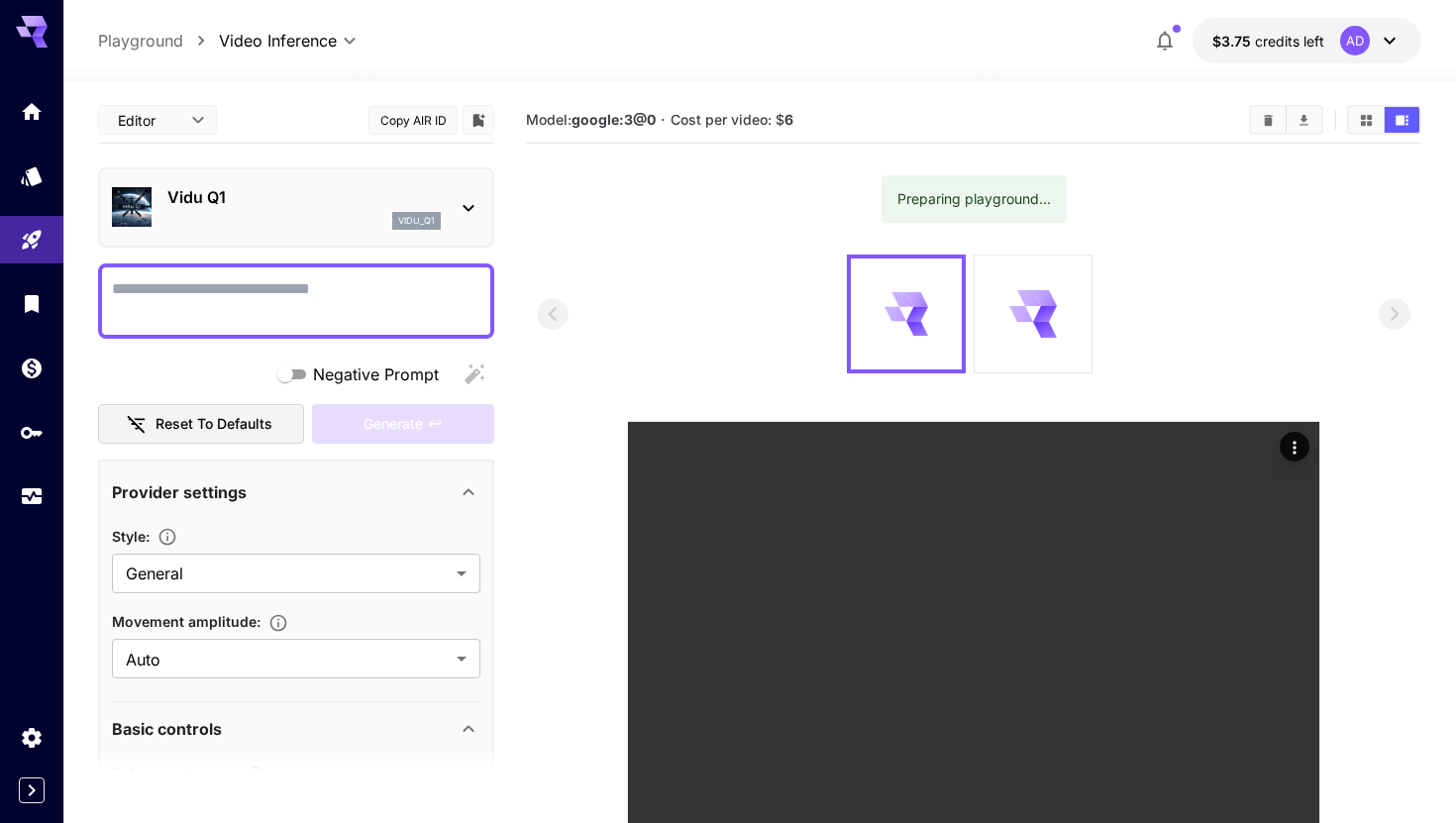 scroll, scrollTop: 0, scrollLeft: 0, axis: both 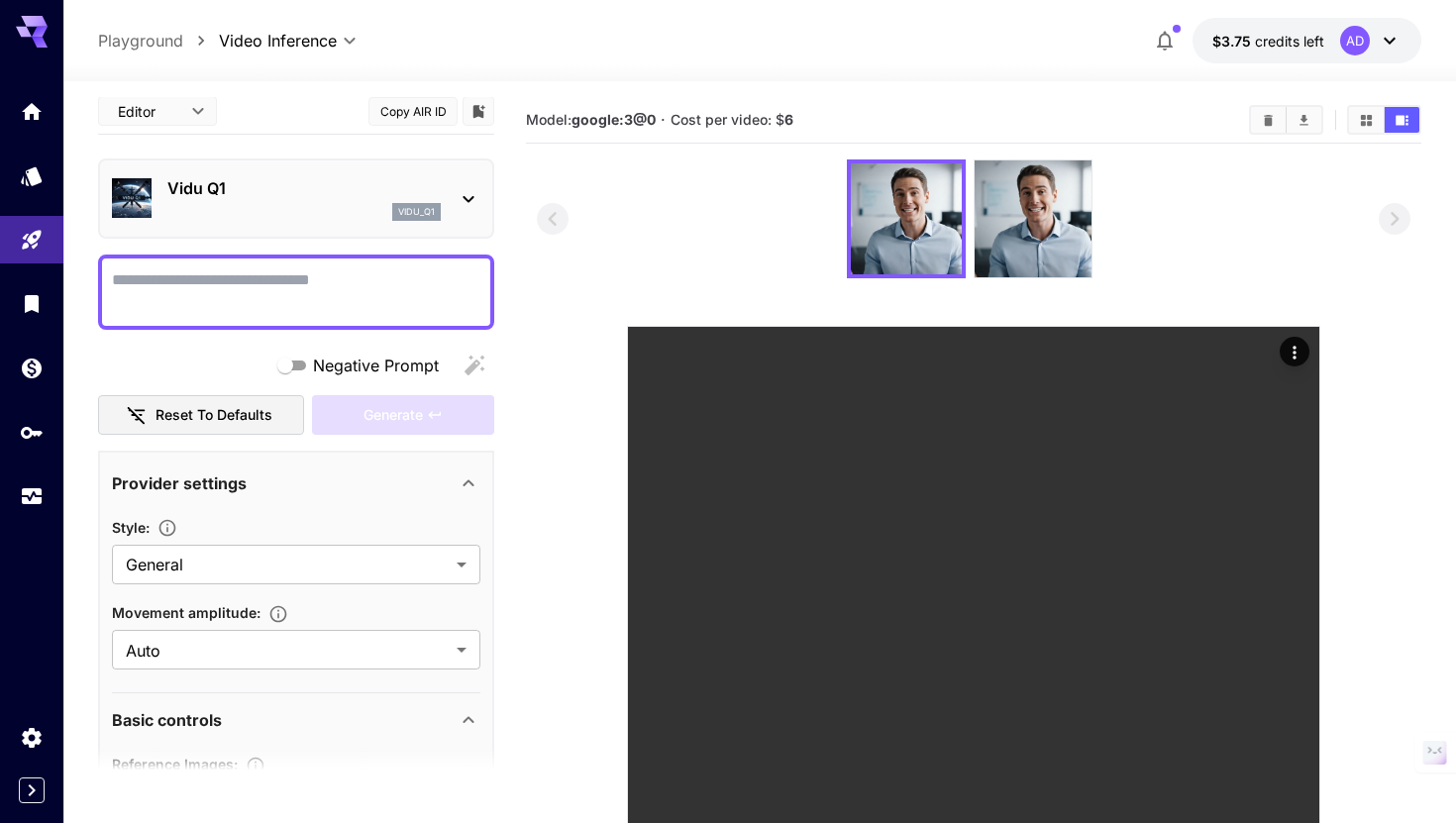 click 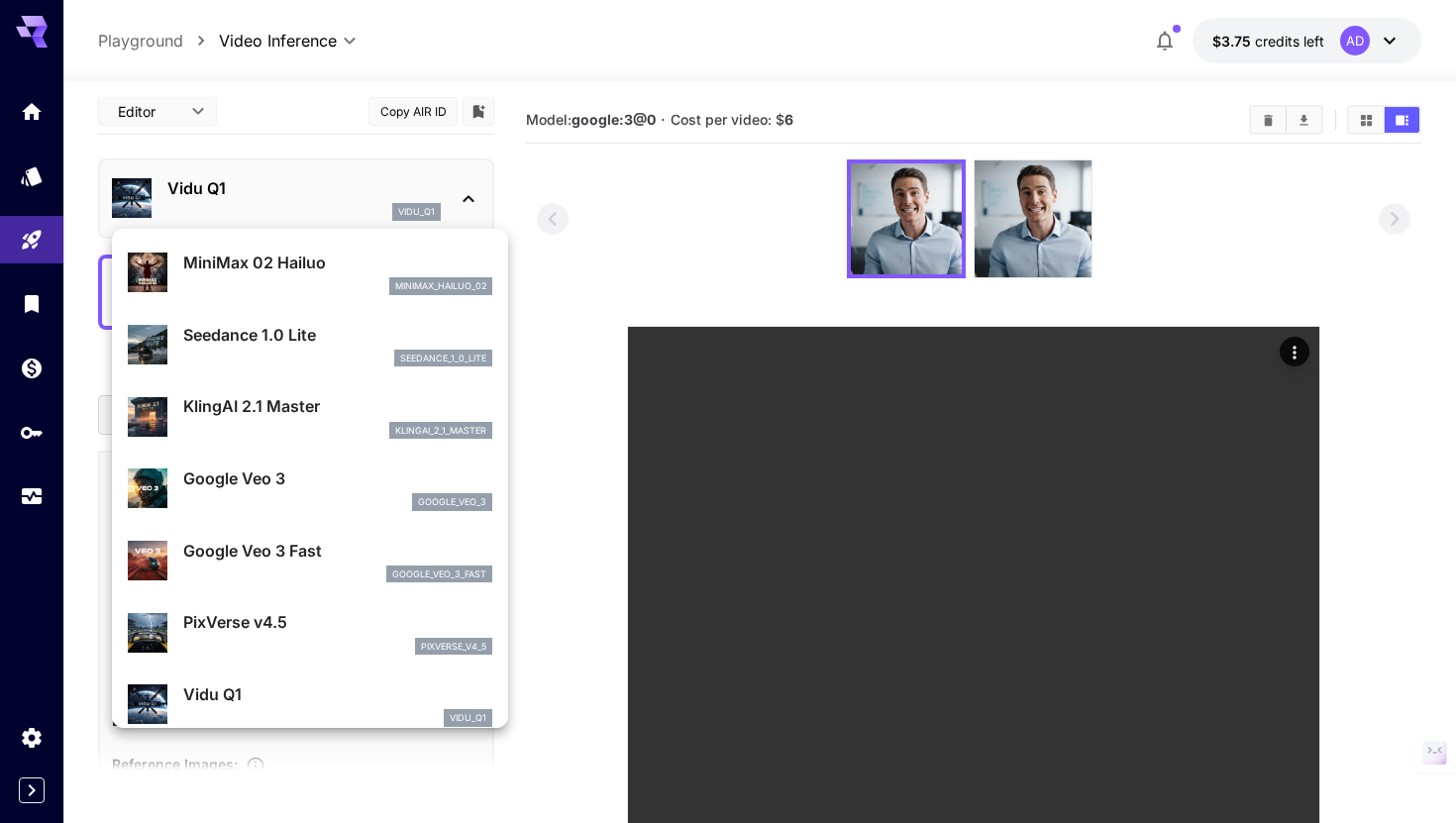 click at bounding box center (728, 411) 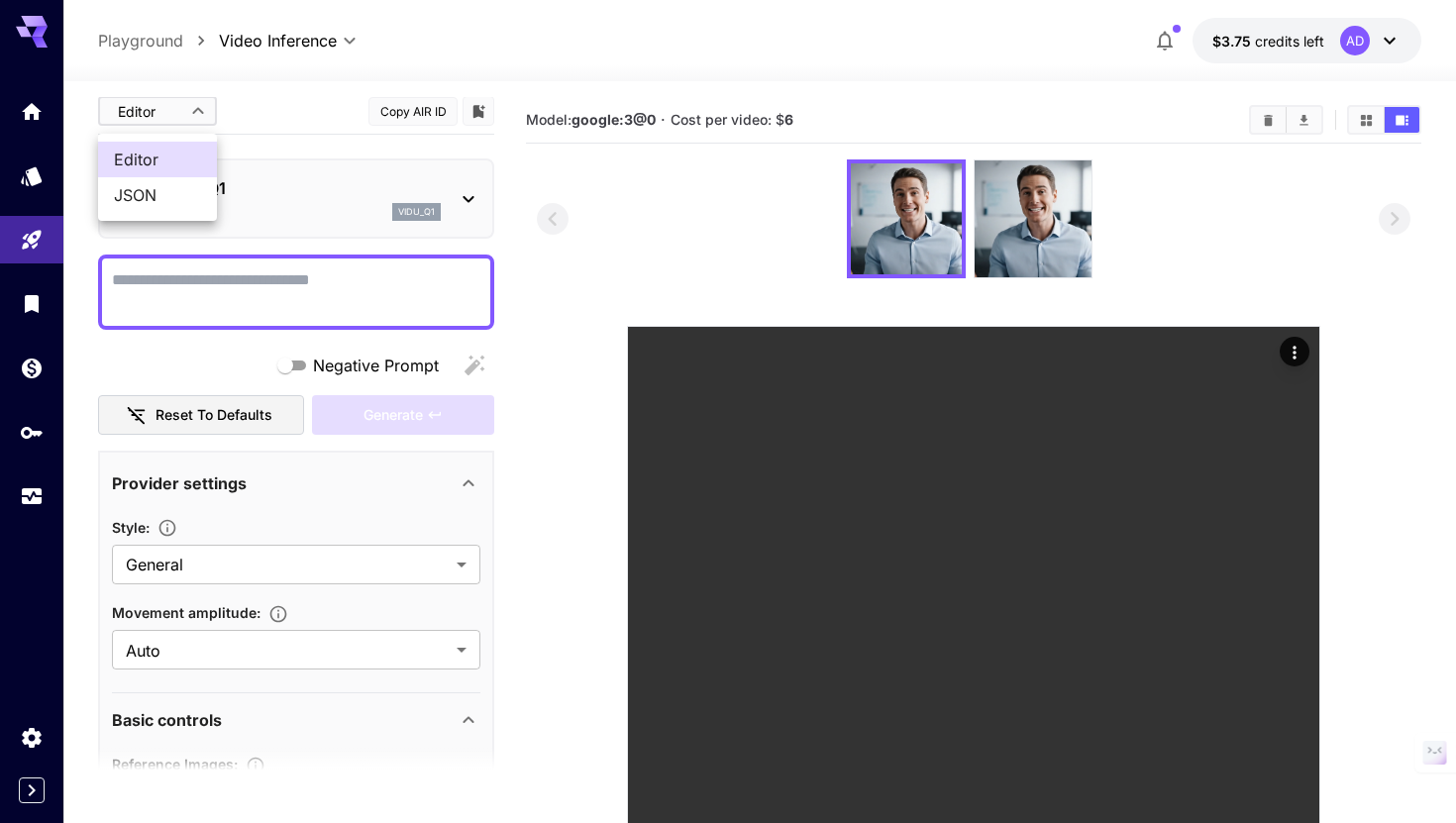 click on "**********" at bounding box center (728, 539) 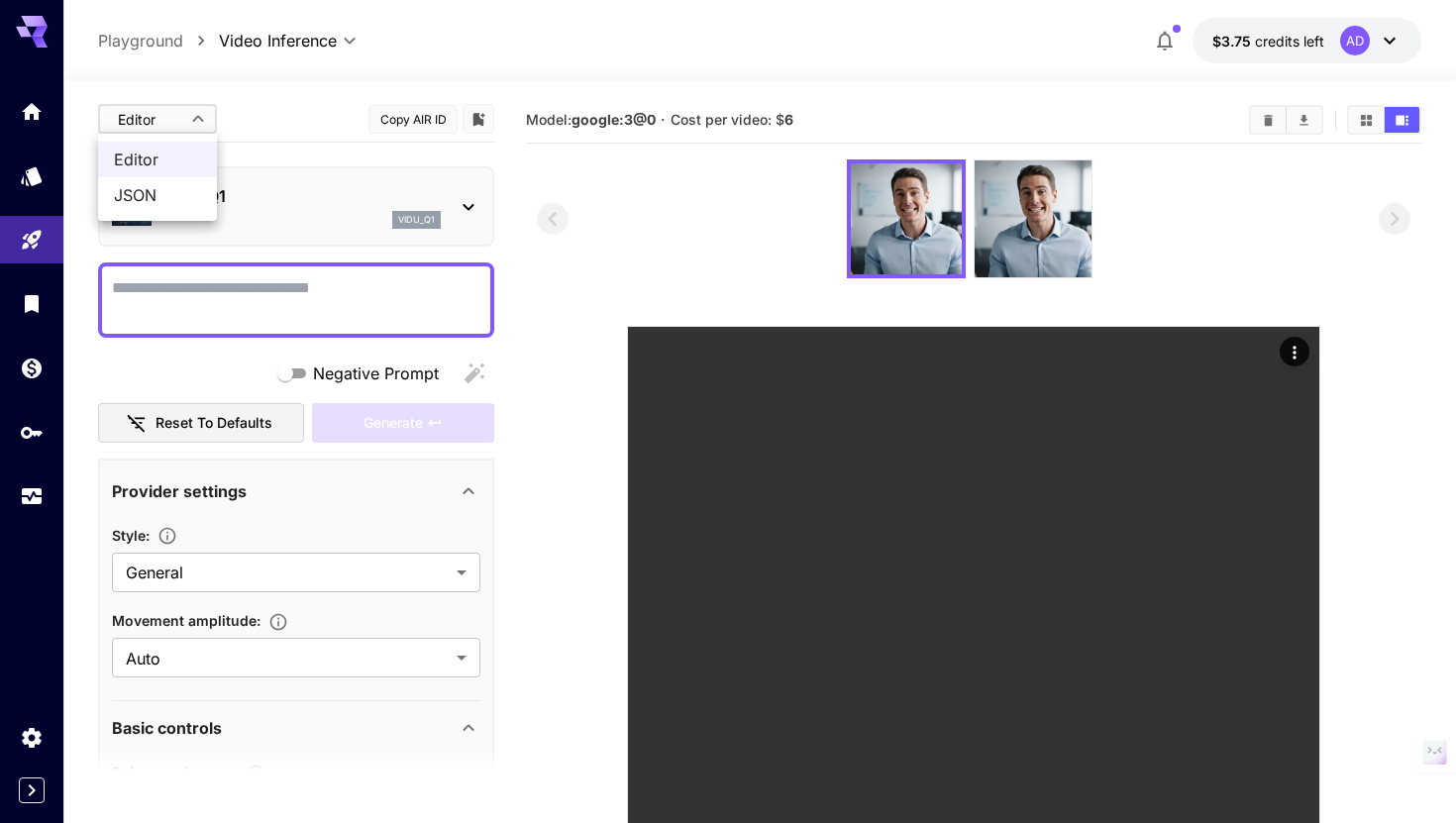 click at bounding box center (728, 411) 